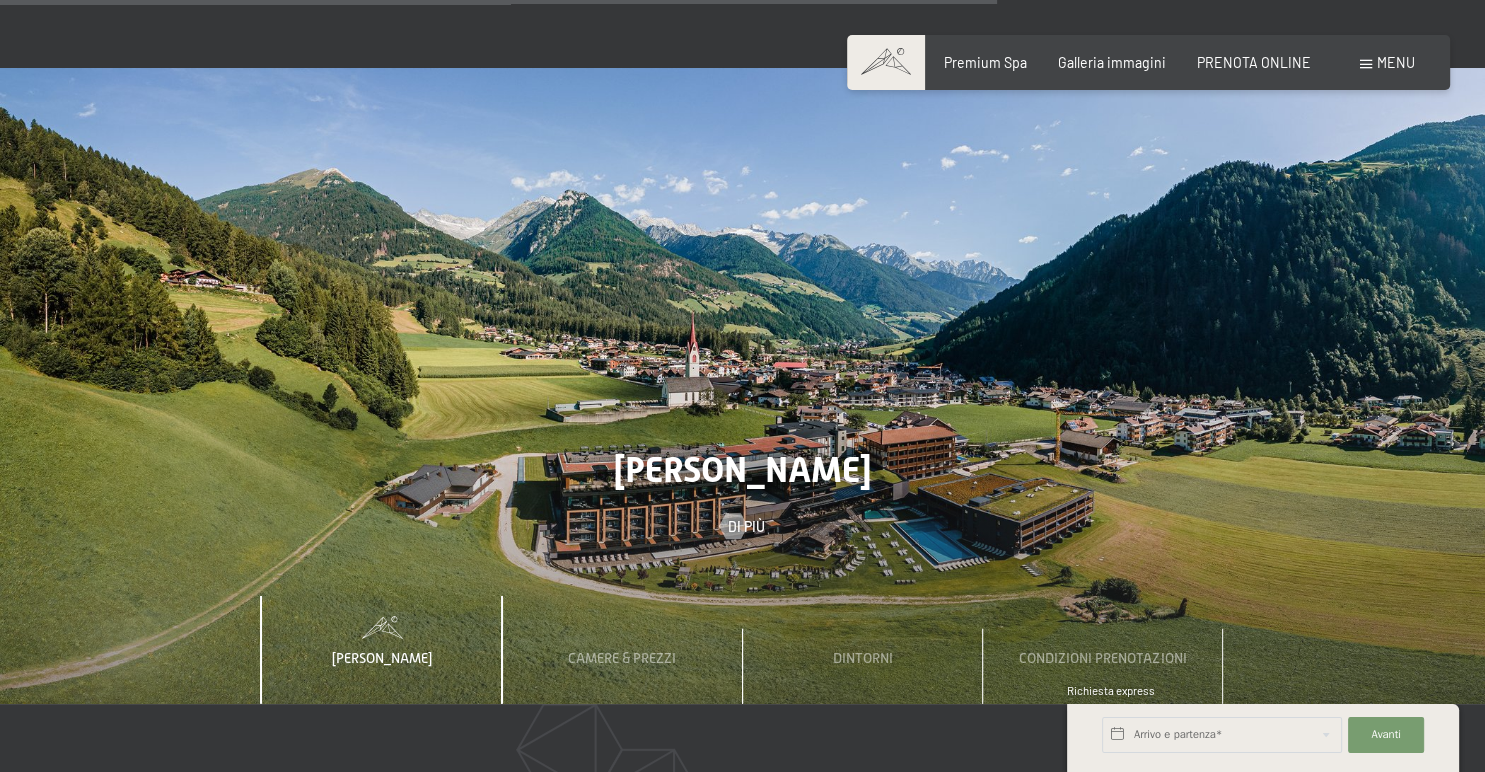 scroll, scrollTop: 6017, scrollLeft: 0, axis: vertical 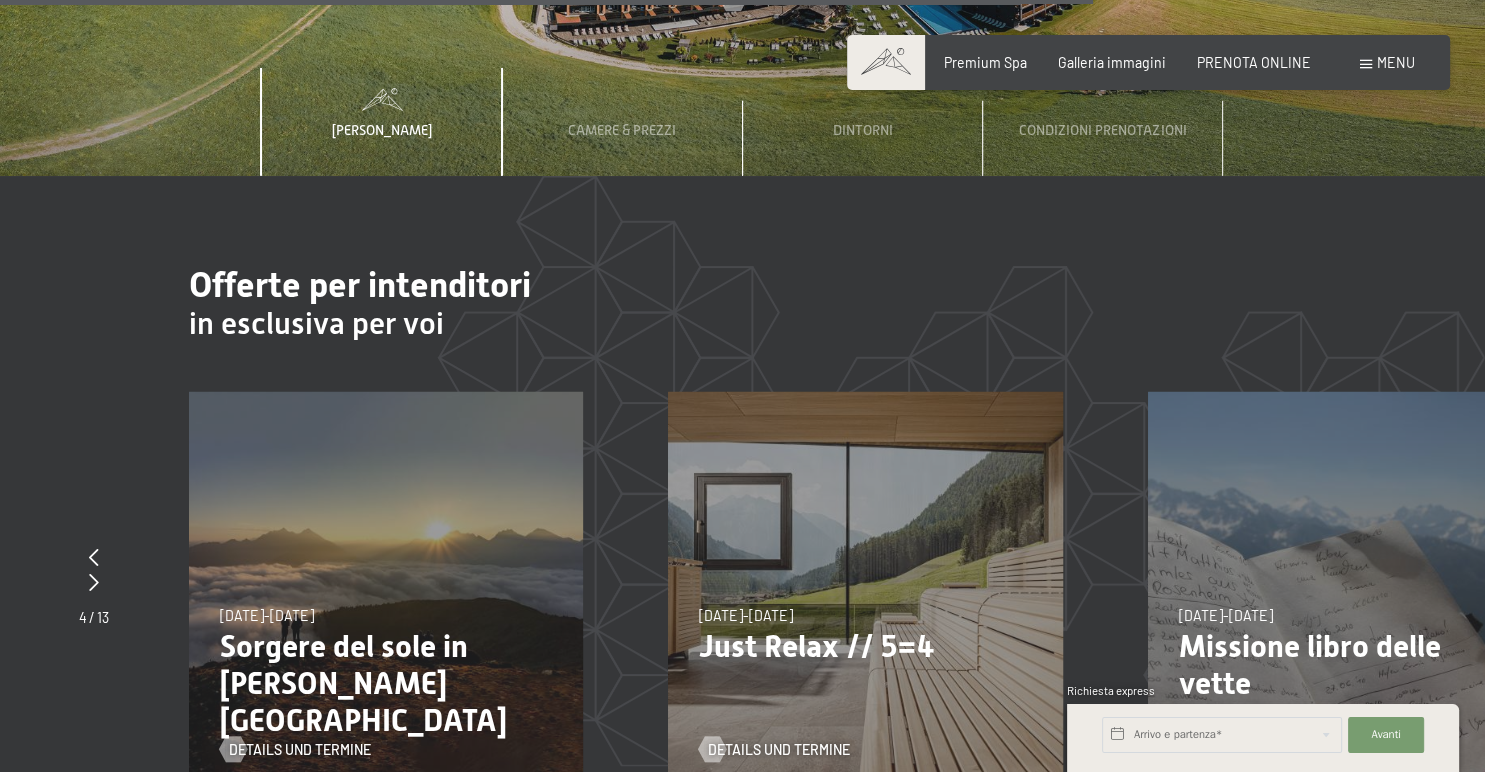 click on "Menu" at bounding box center (1396, 62) 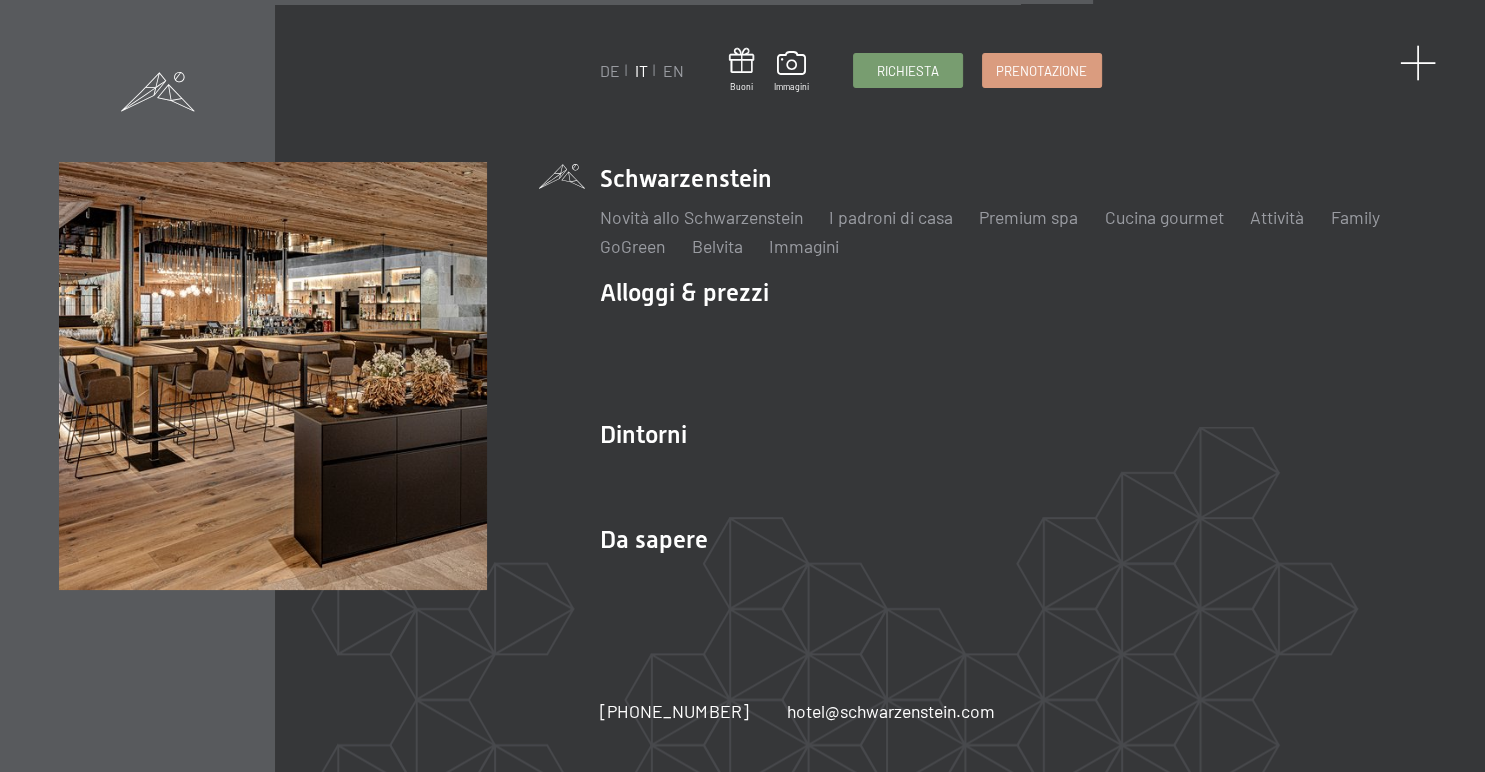 click at bounding box center [1418, 63] 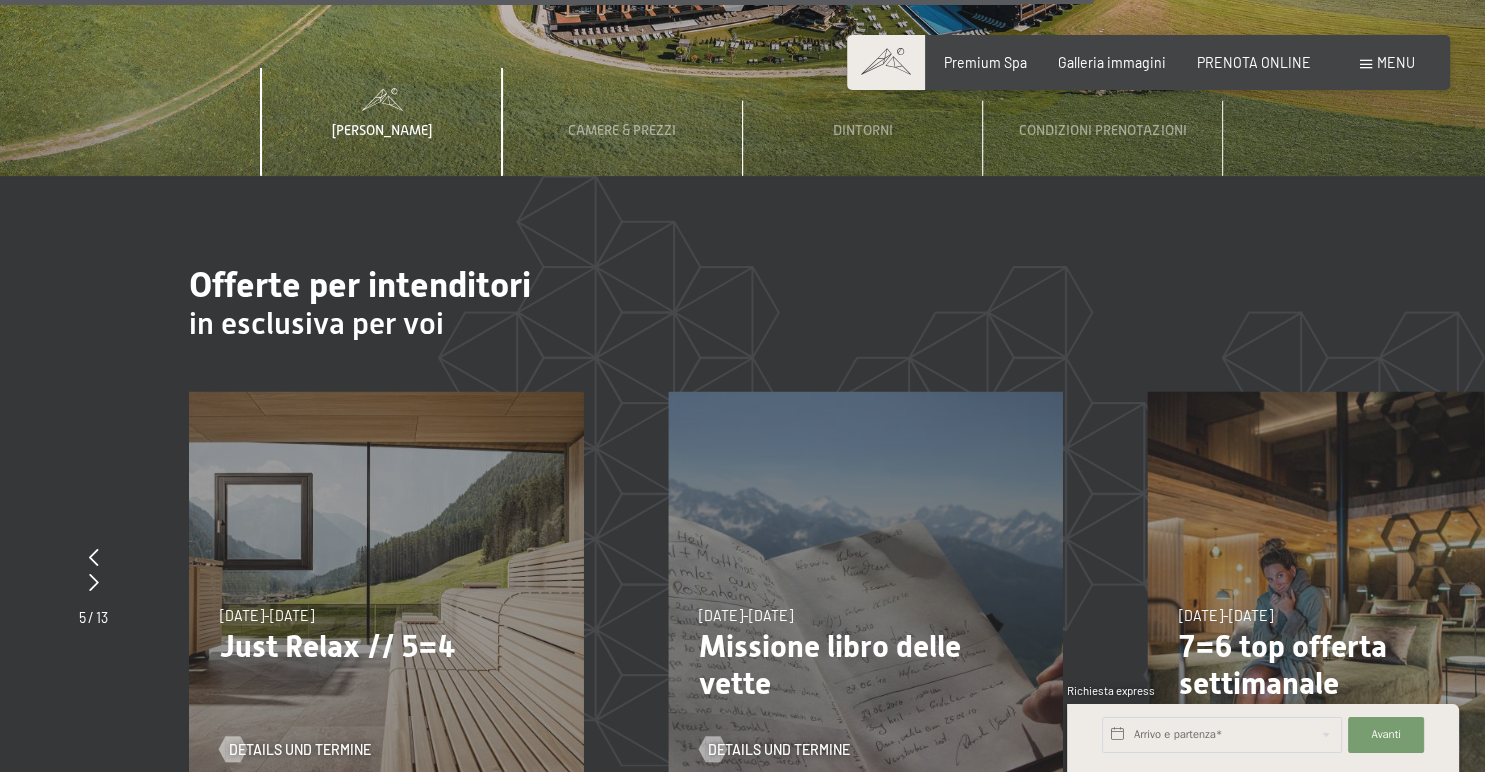 click on "Prenotazione           Richiesta                                     Premium Spa           Galleria immagini           PRENOTA ONLINE           Menu                                                                    DE         IT         EN                Buoni             Immagini               Richiesta           Prenotazione                    DE         IT         EN                       Schwarzenstein           Novità allo Schwarzenstein         I padroni di casa         Premium spa         Cucina gourmet         Attività         Programma settimanale         Immagini             Family         GoGreen         Belvita         Immagini                     Alloggi & prezzi           Servizi inclusi         Camere & prezzi         Lista             Offerte         Lista             Prezzi per famiglie         Prezzi trattmenti         Premi ospiti fedeli         Richiesta         Prenotazione         Condizioni generali         Buoni         Idee regalo" at bounding box center (1148, 63) 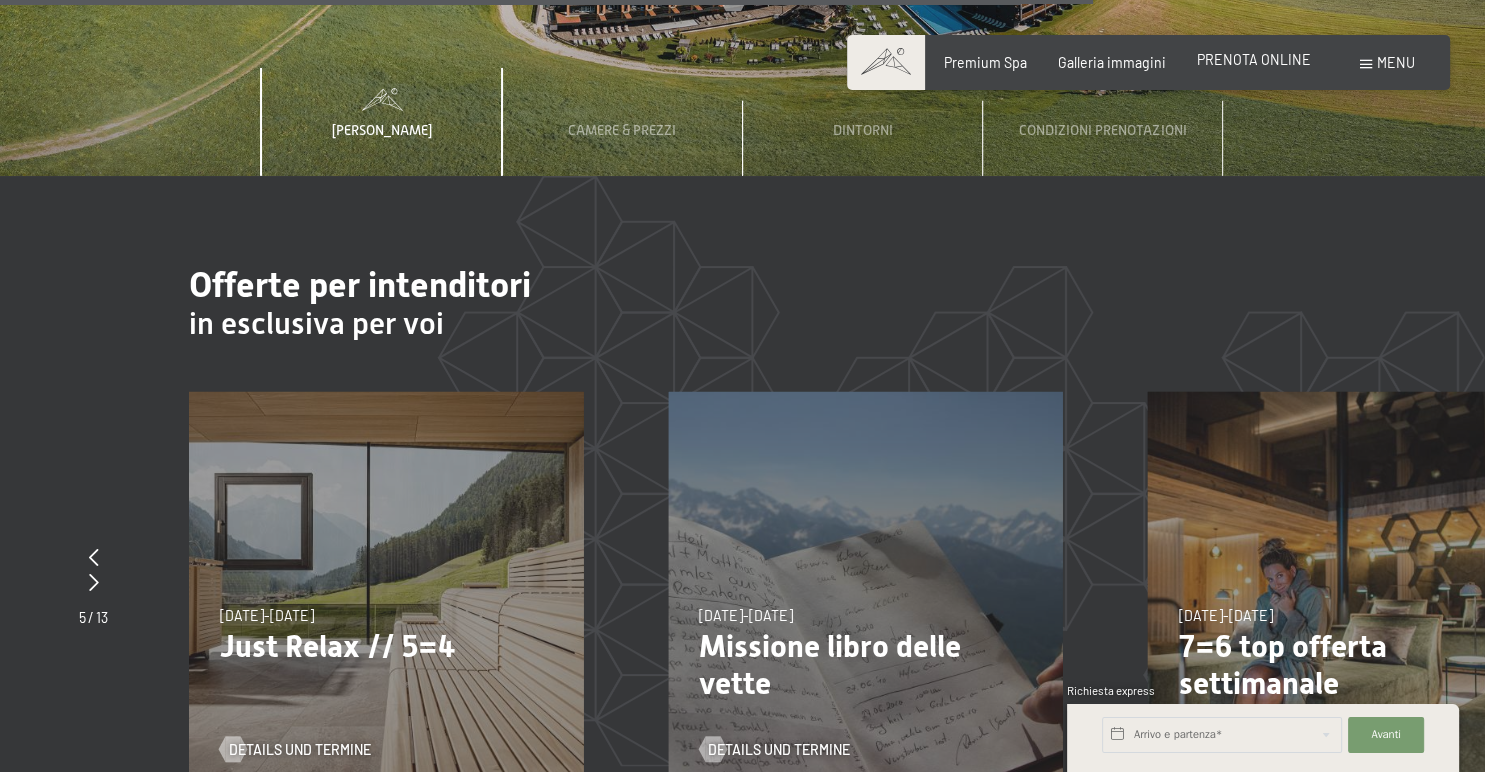 click on "PRENOTA ONLINE" at bounding box center [1254, 59] 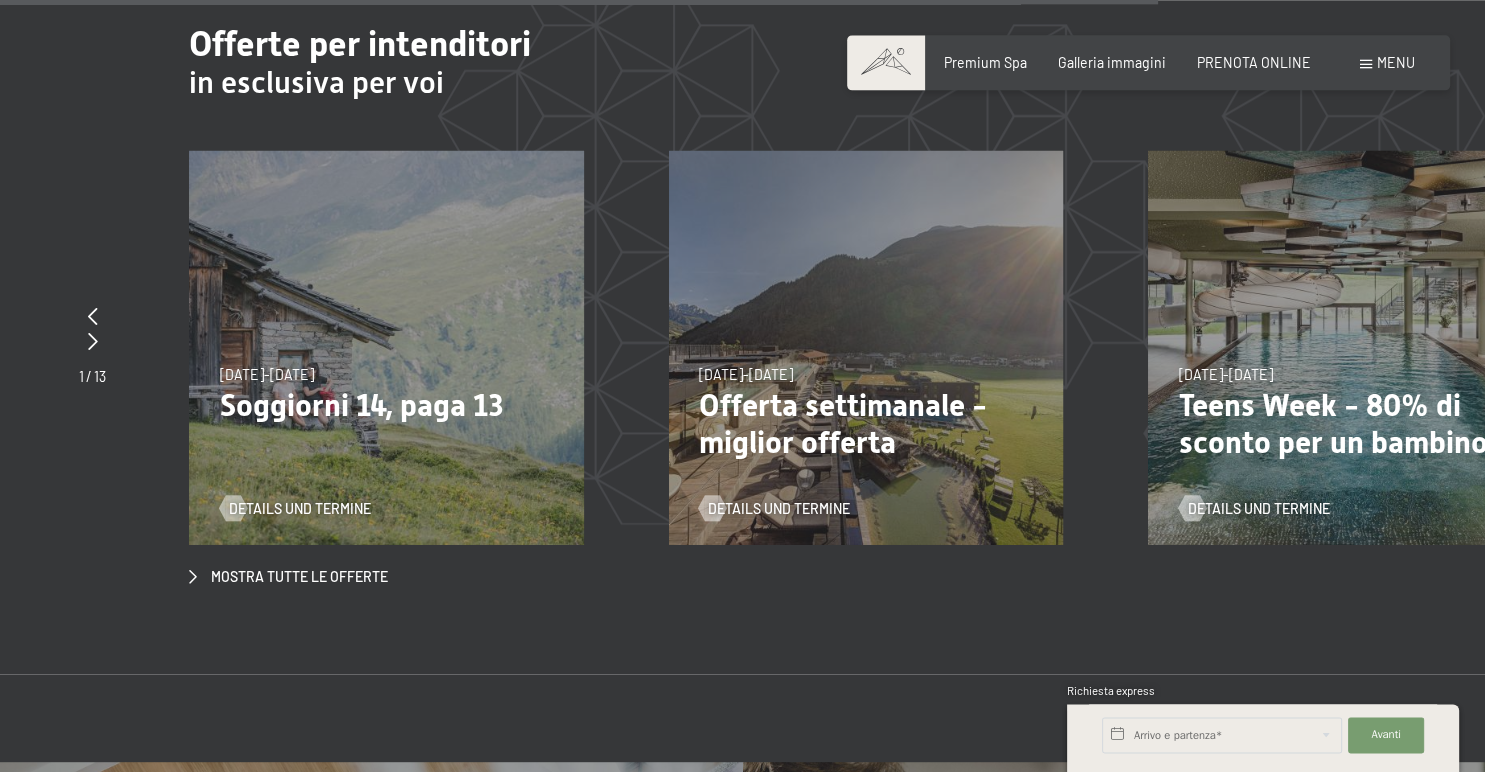 scroll, scrollTop: 6230, scrollLeft: 0, axis: vertical 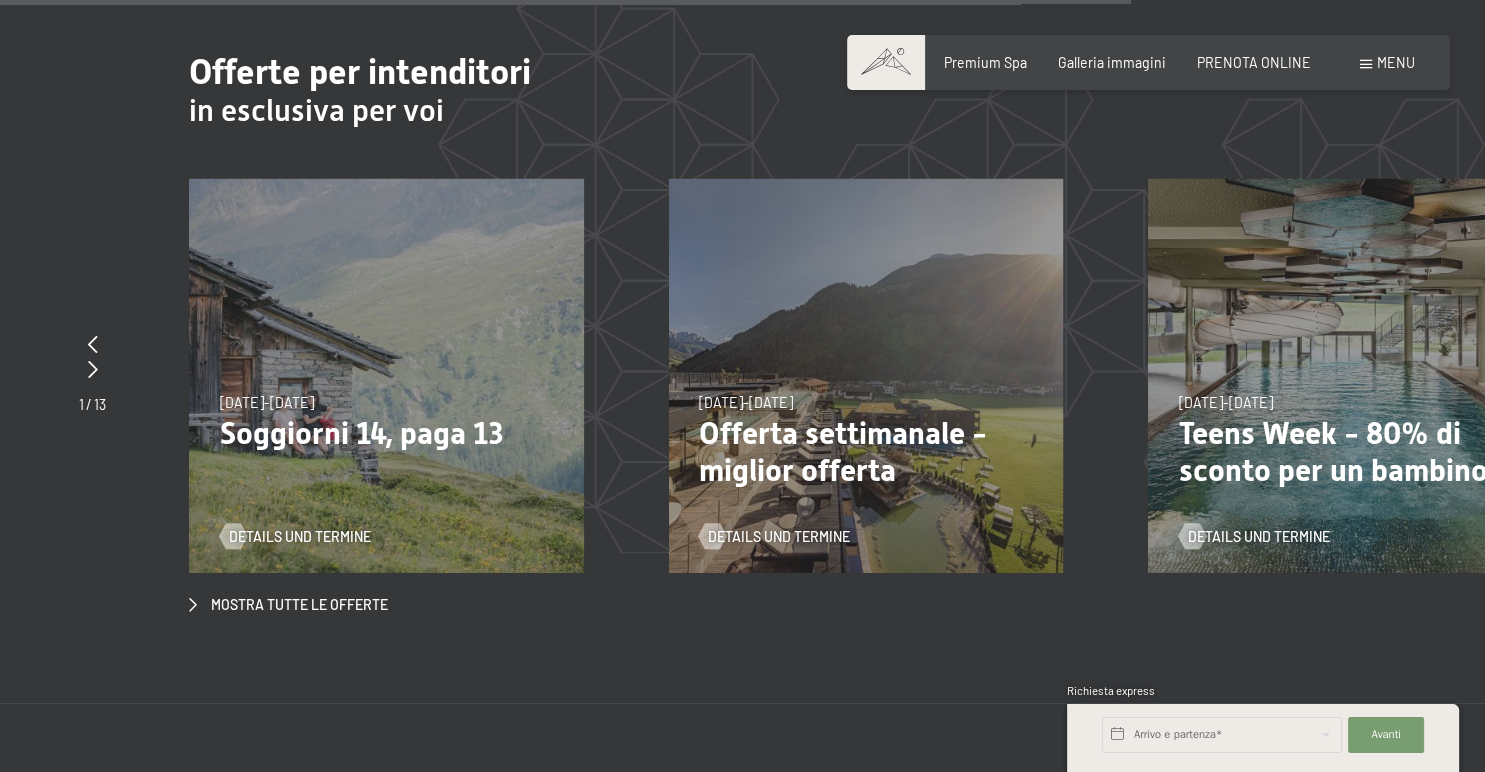 drag, startPoint x: 1408, startPoint y: 318, endPoint x: 850, endPoint y: 335, distance: 558.2589 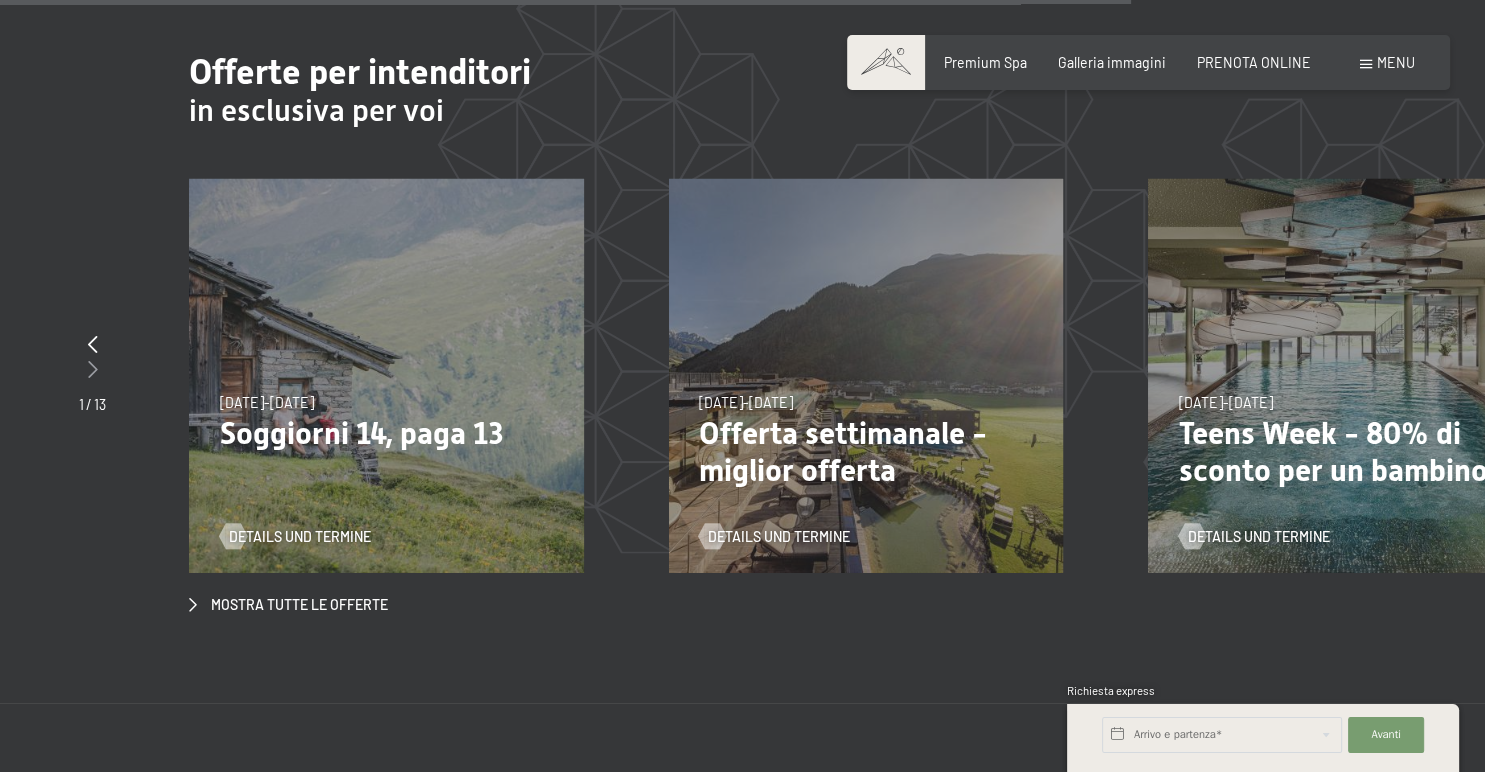 click at bounding box center (93, 369) 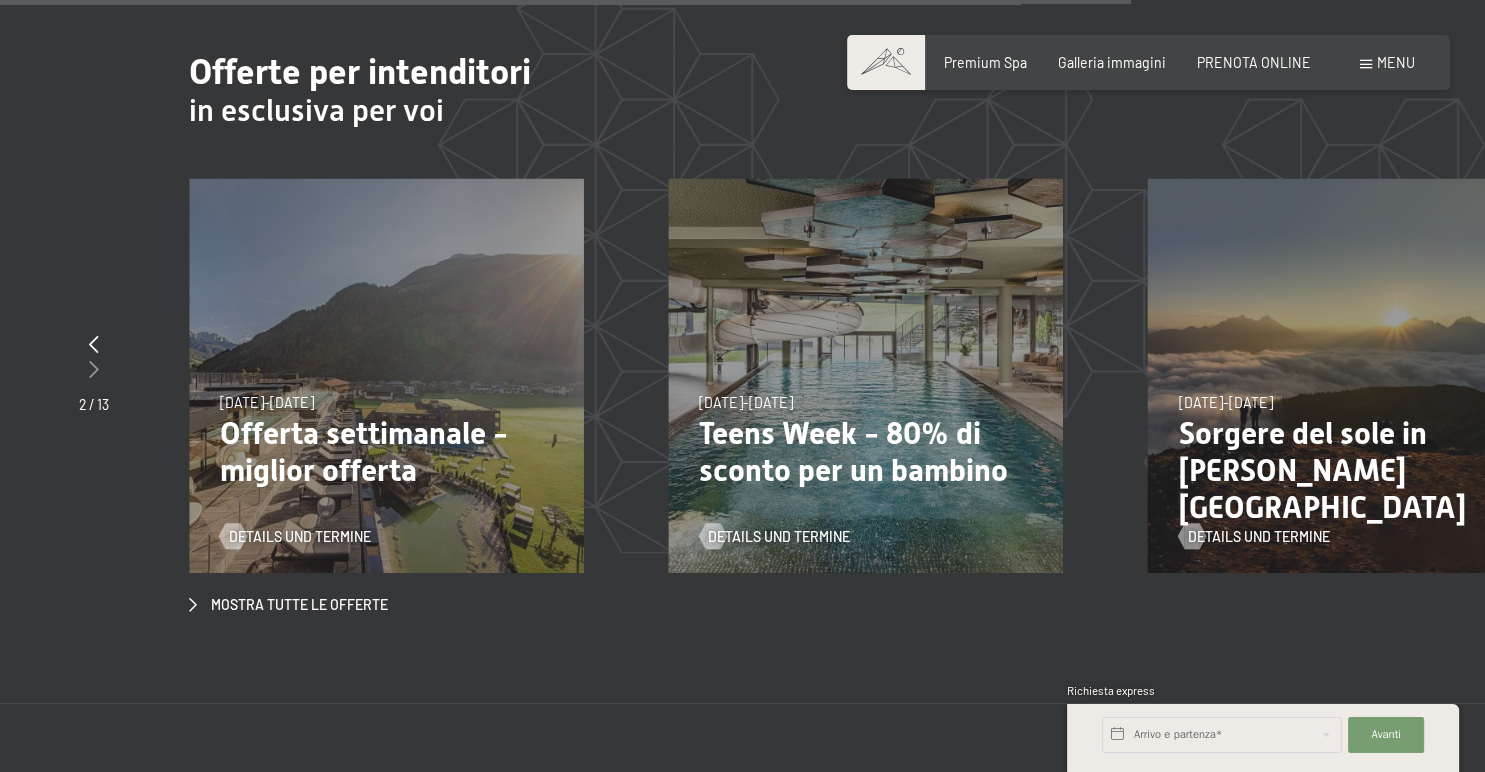 click at bounding box center [94, 369] 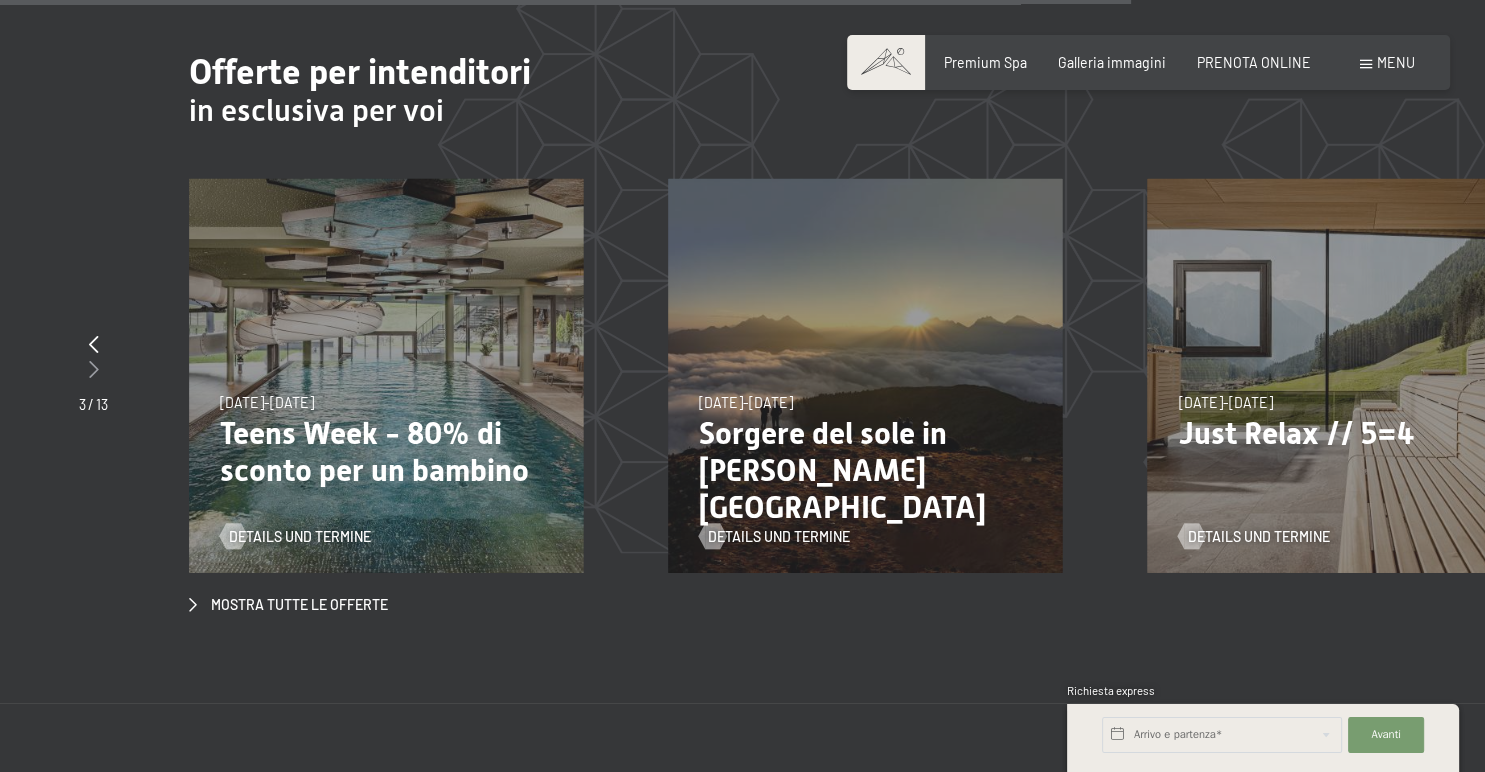 click at bounding box center (94, 369) 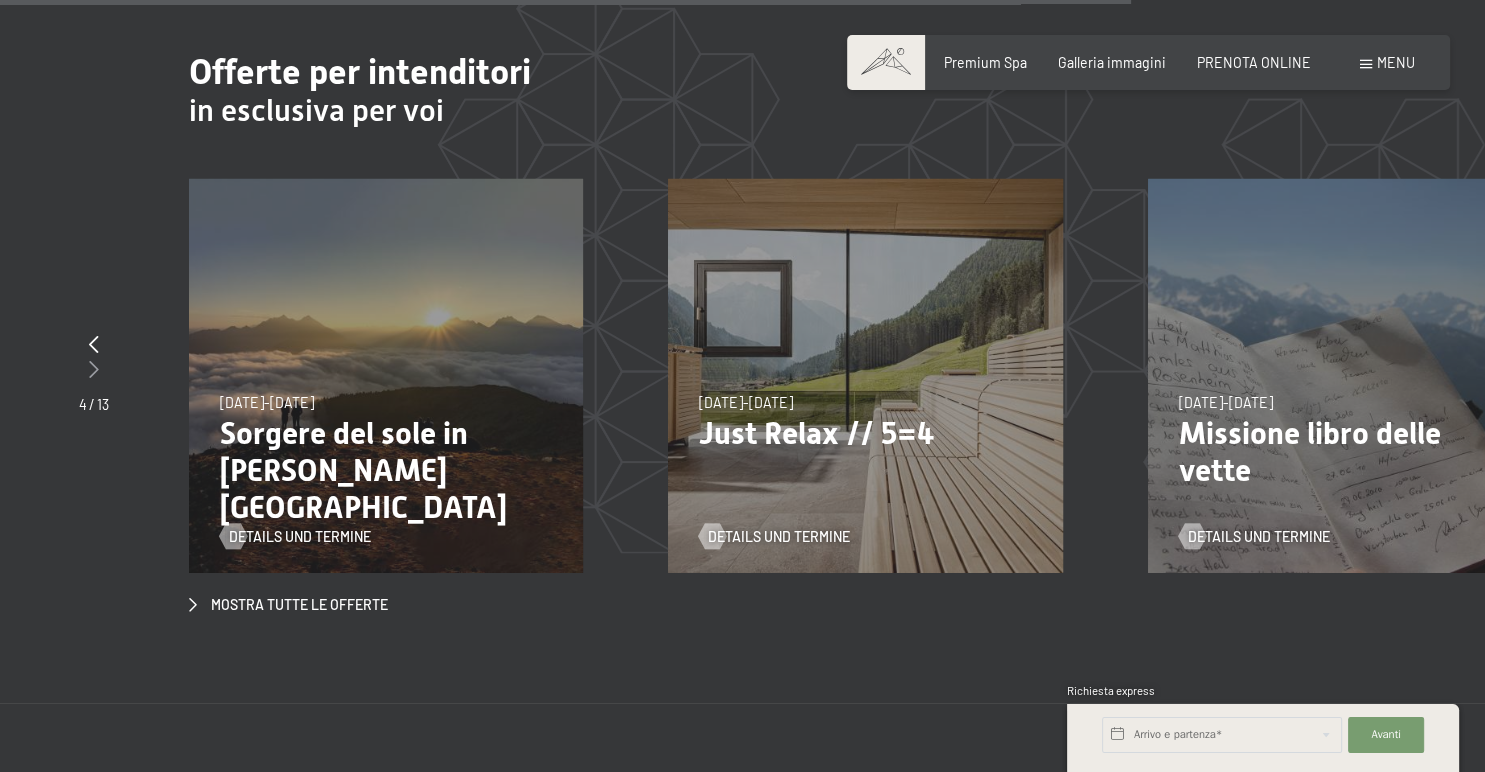 click at bounding box center (94, 369) 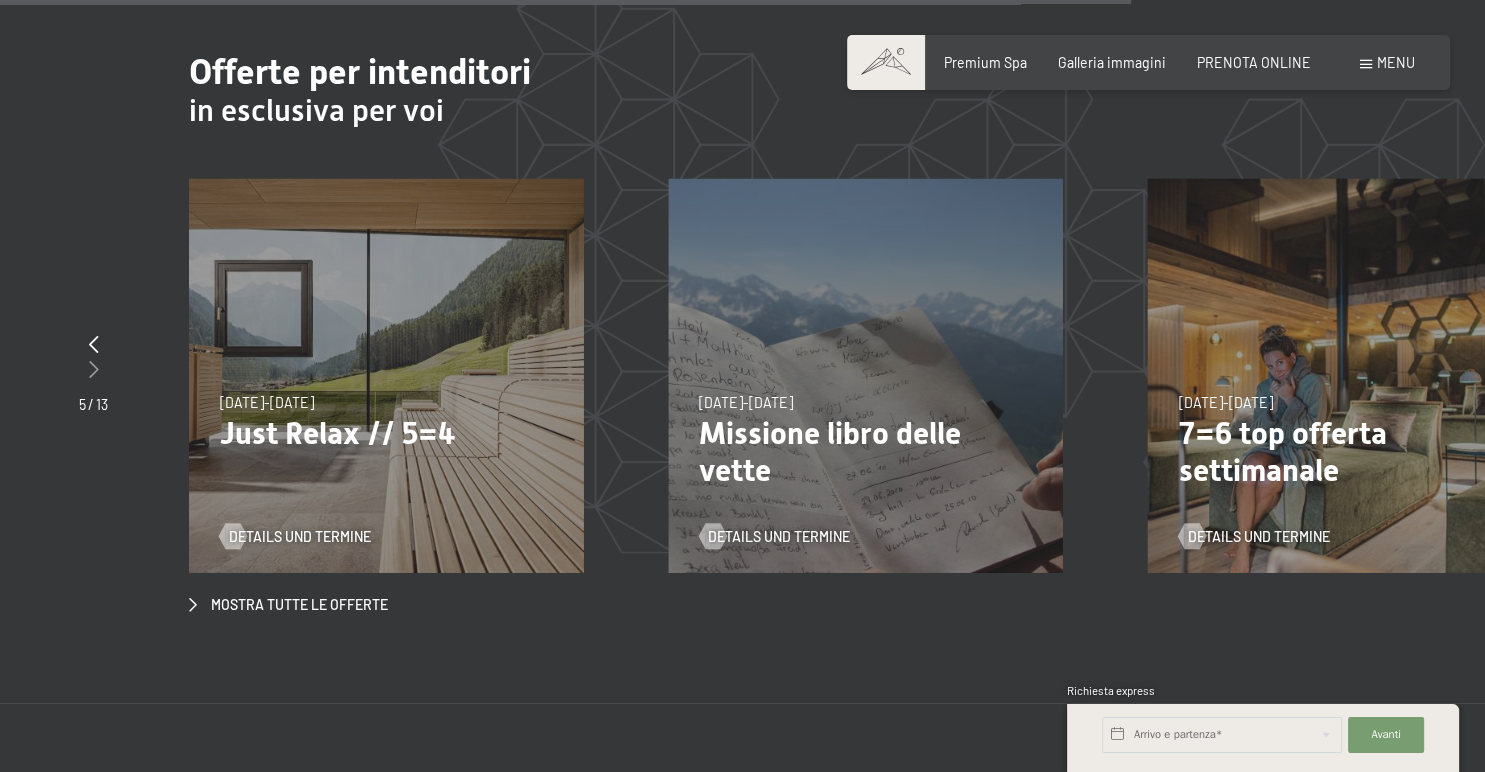click at bounding box center (94, 369) 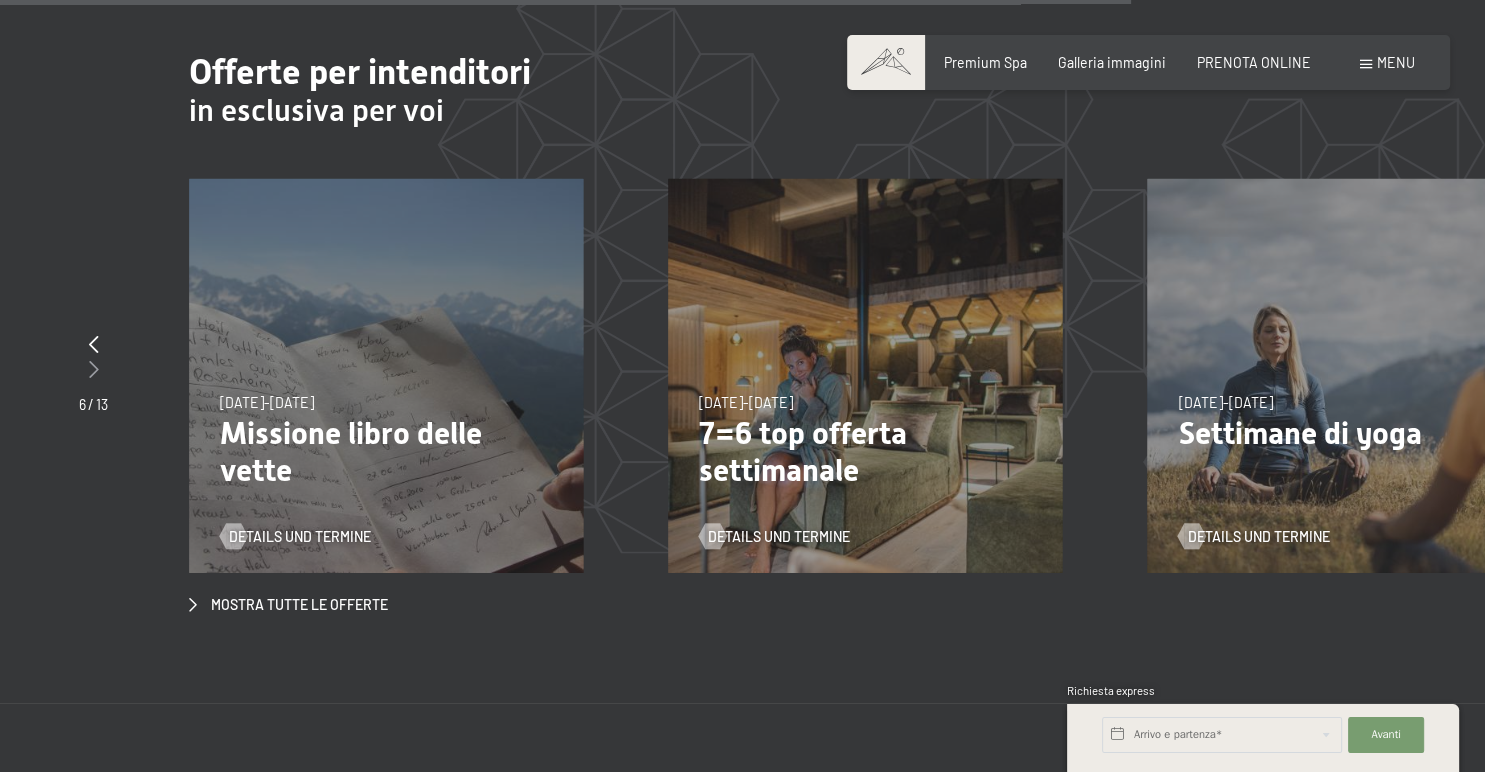 click at bounding box center (94, 369) 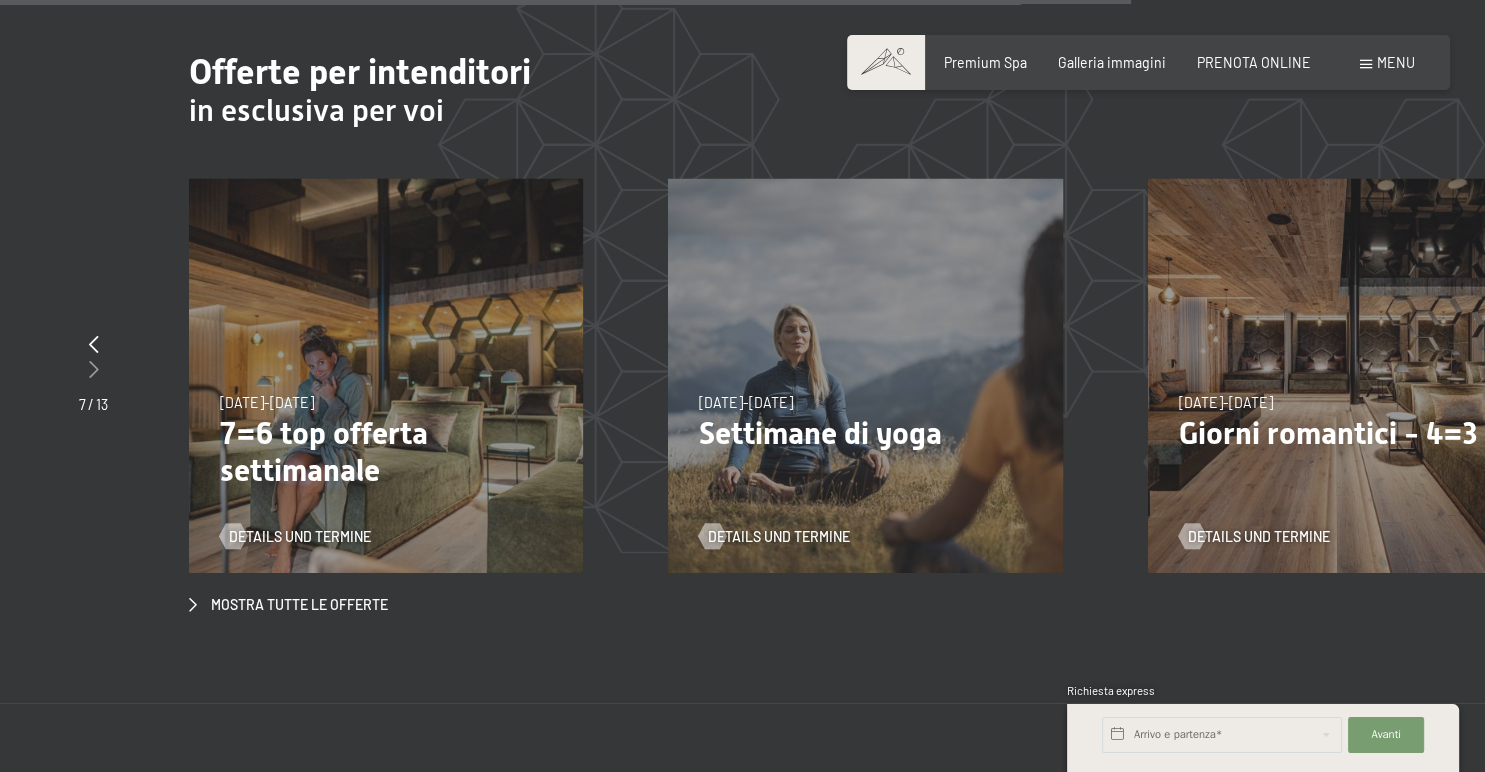 click at bounding box center (94, 369) 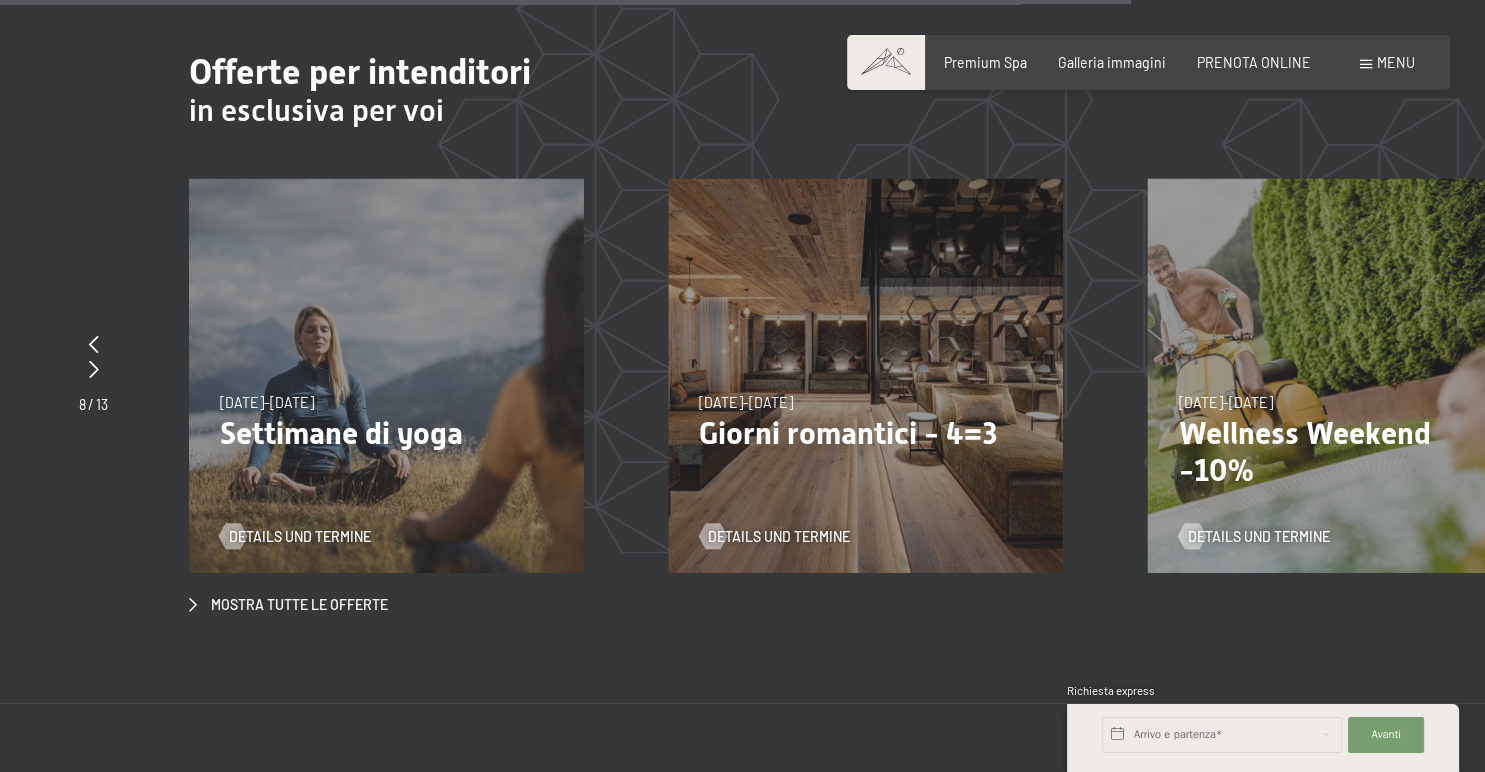 click on "Giorni romantici - 4=3" at bounding box center [865, 433] 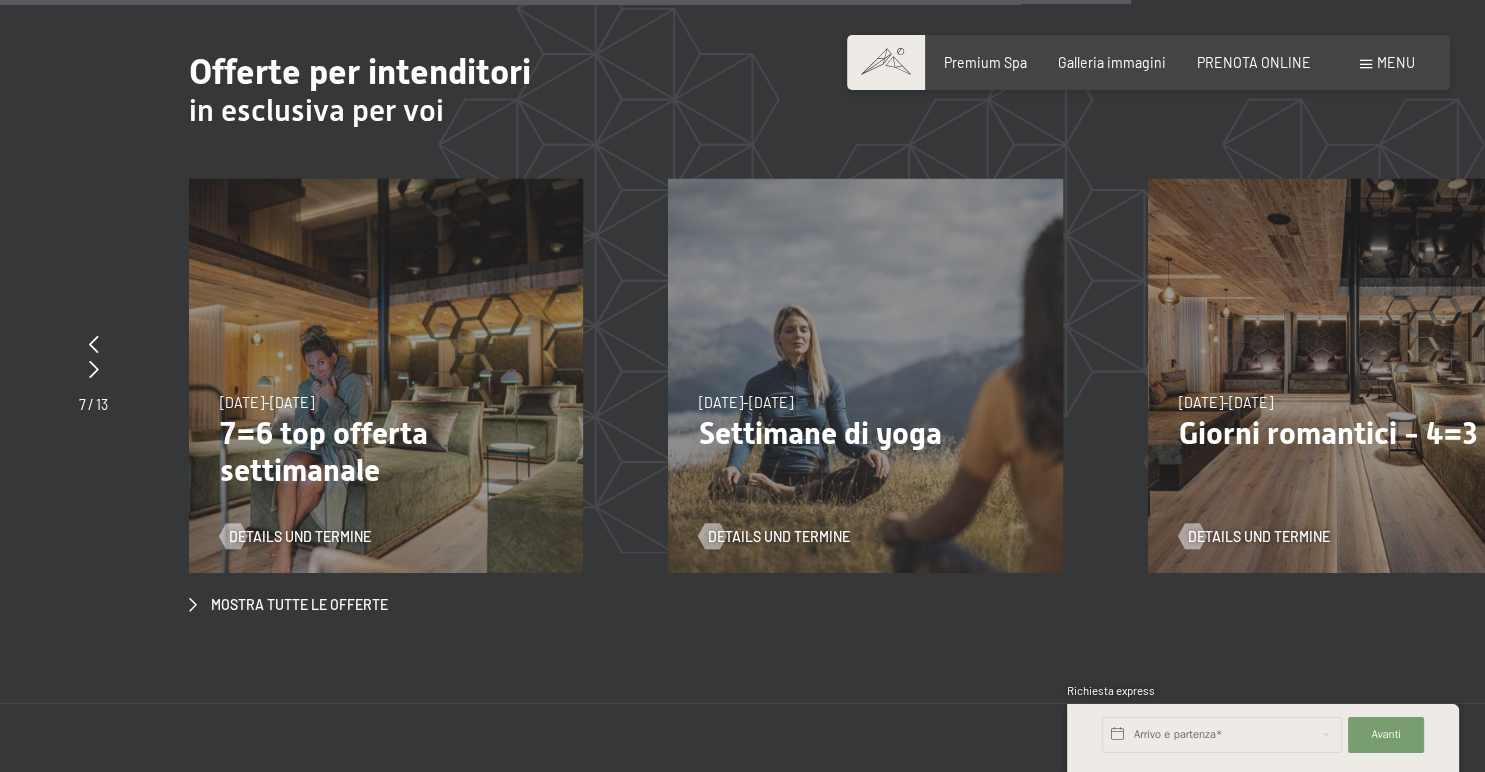 drag, startPoint x: 1405, startPoint y: 77, endPoint x: 1405, endPoint y: 62, distance: 15 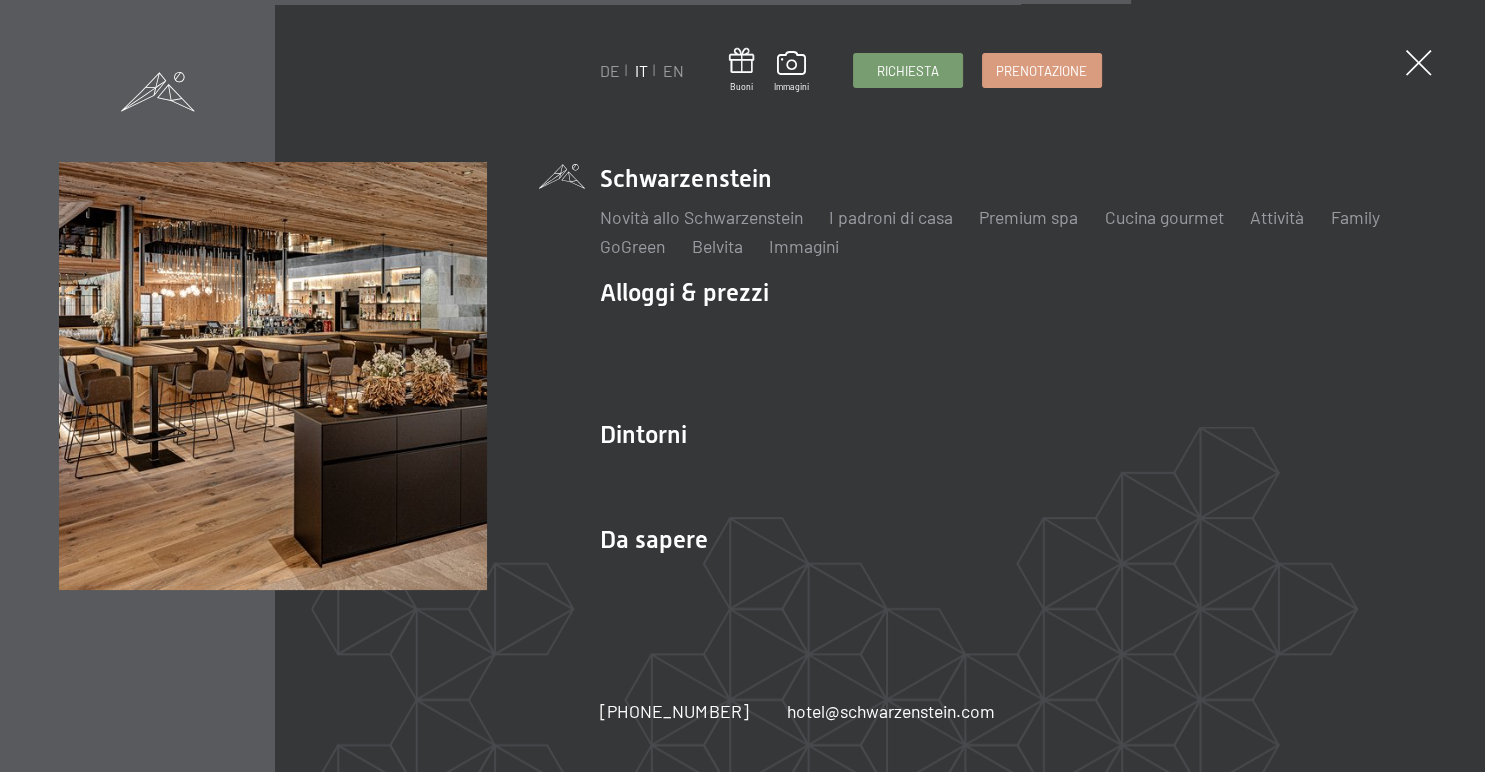 scroll, scrollTop: 6230, scrollLeft: 0, axis: vertical 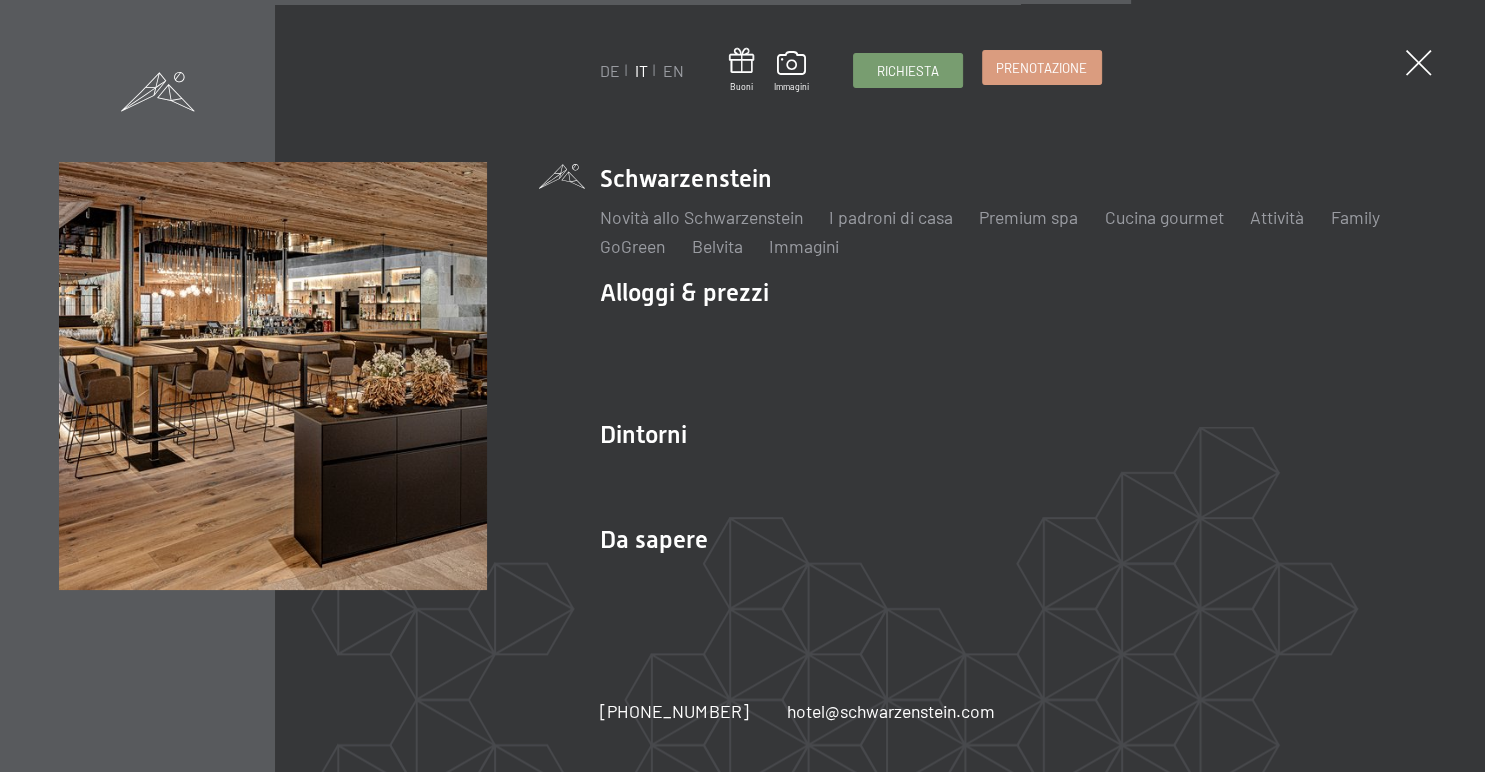 click on "Prenotazione" at bounding box center (1041, 67) 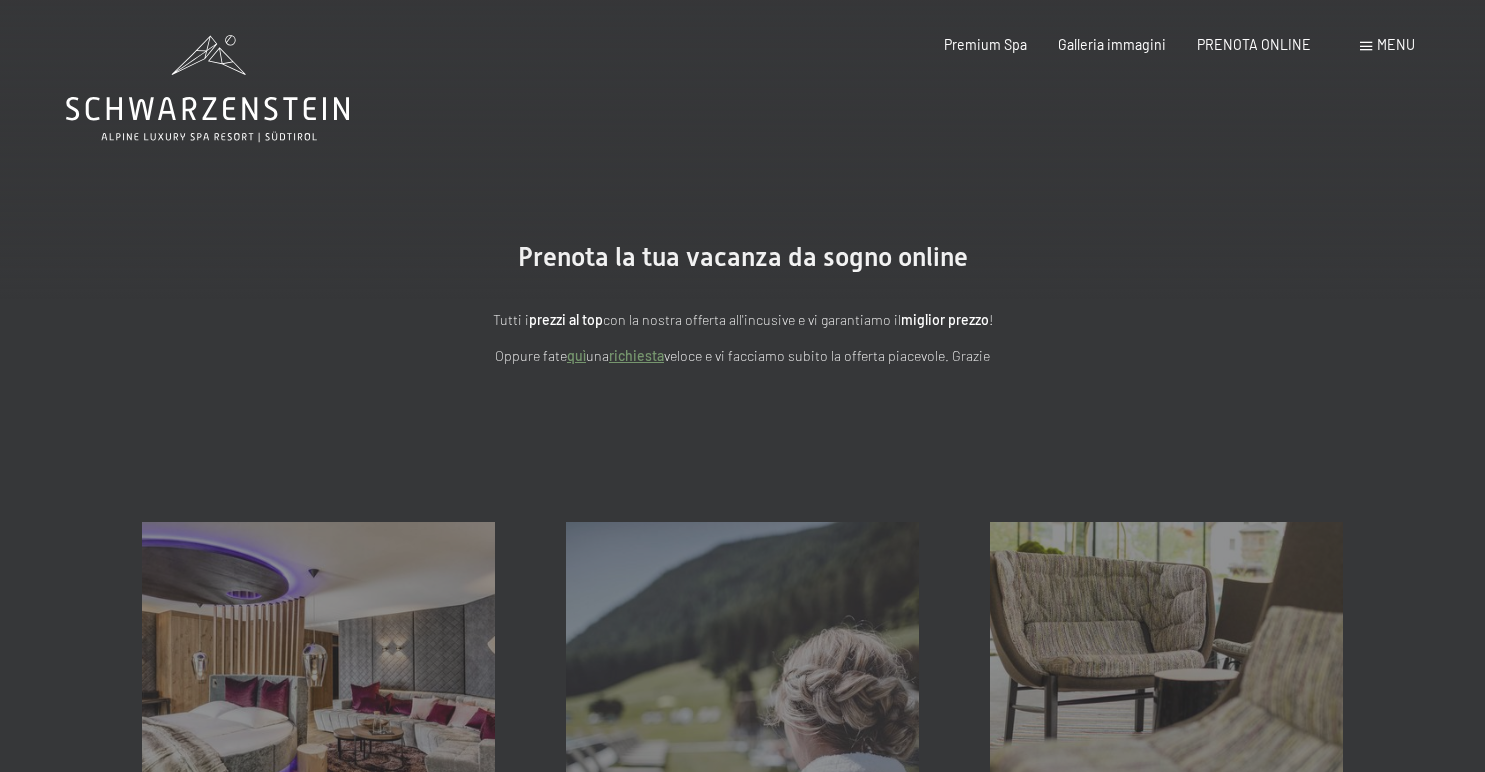 scroll, scrollTop: 0, scrollLeft: 0, axis: both 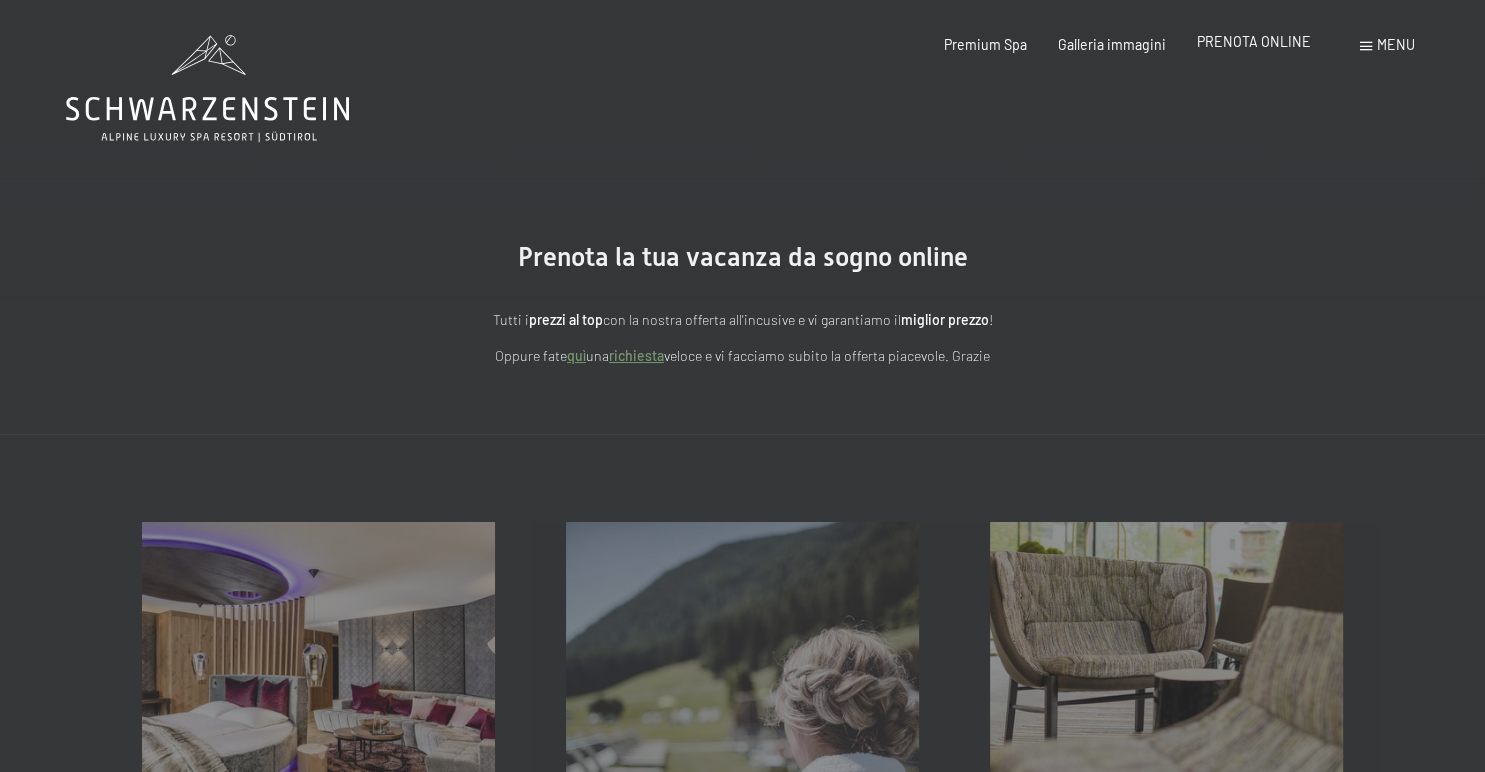 click on "PRENOTA ONLINE" at bounding box center [1254, 41] 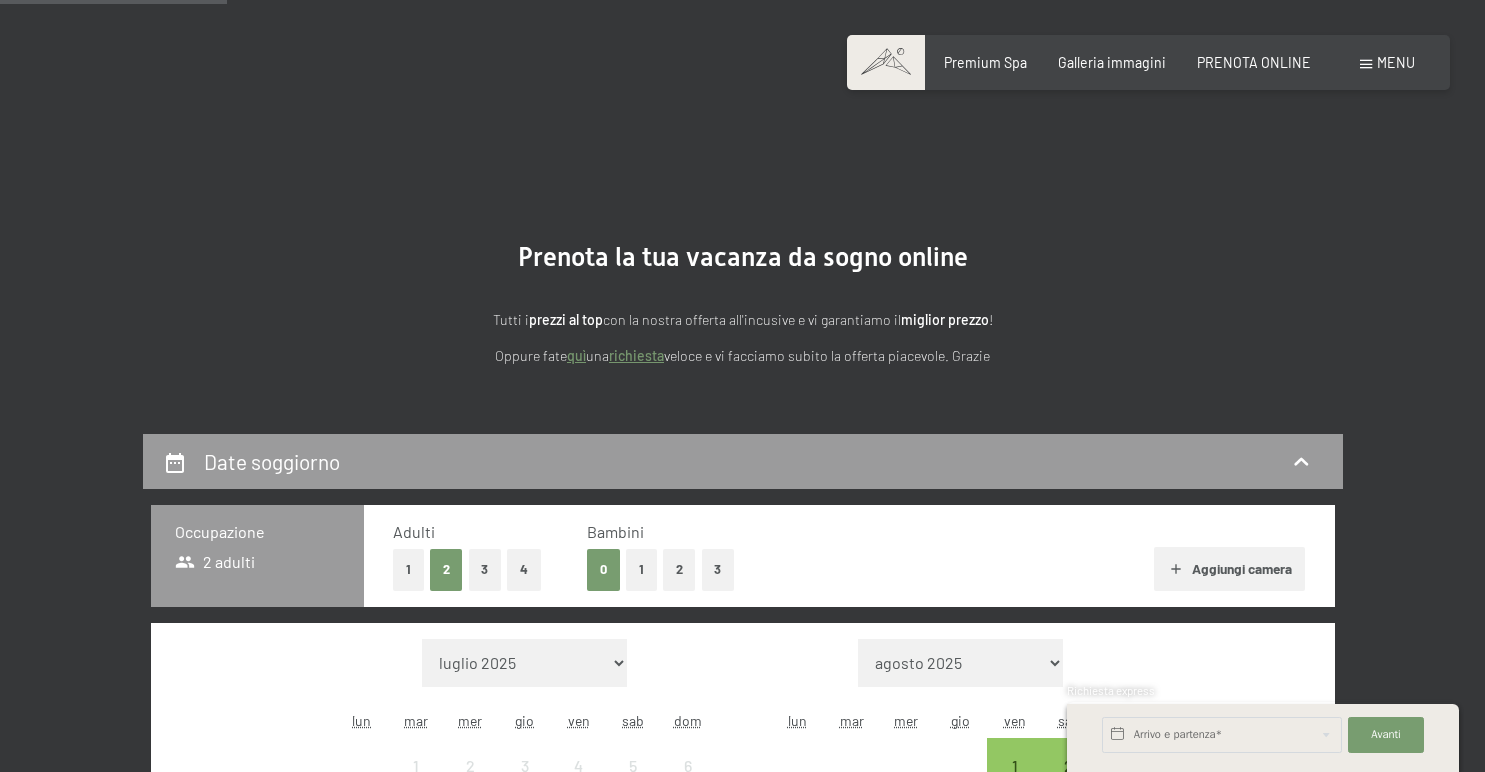 click 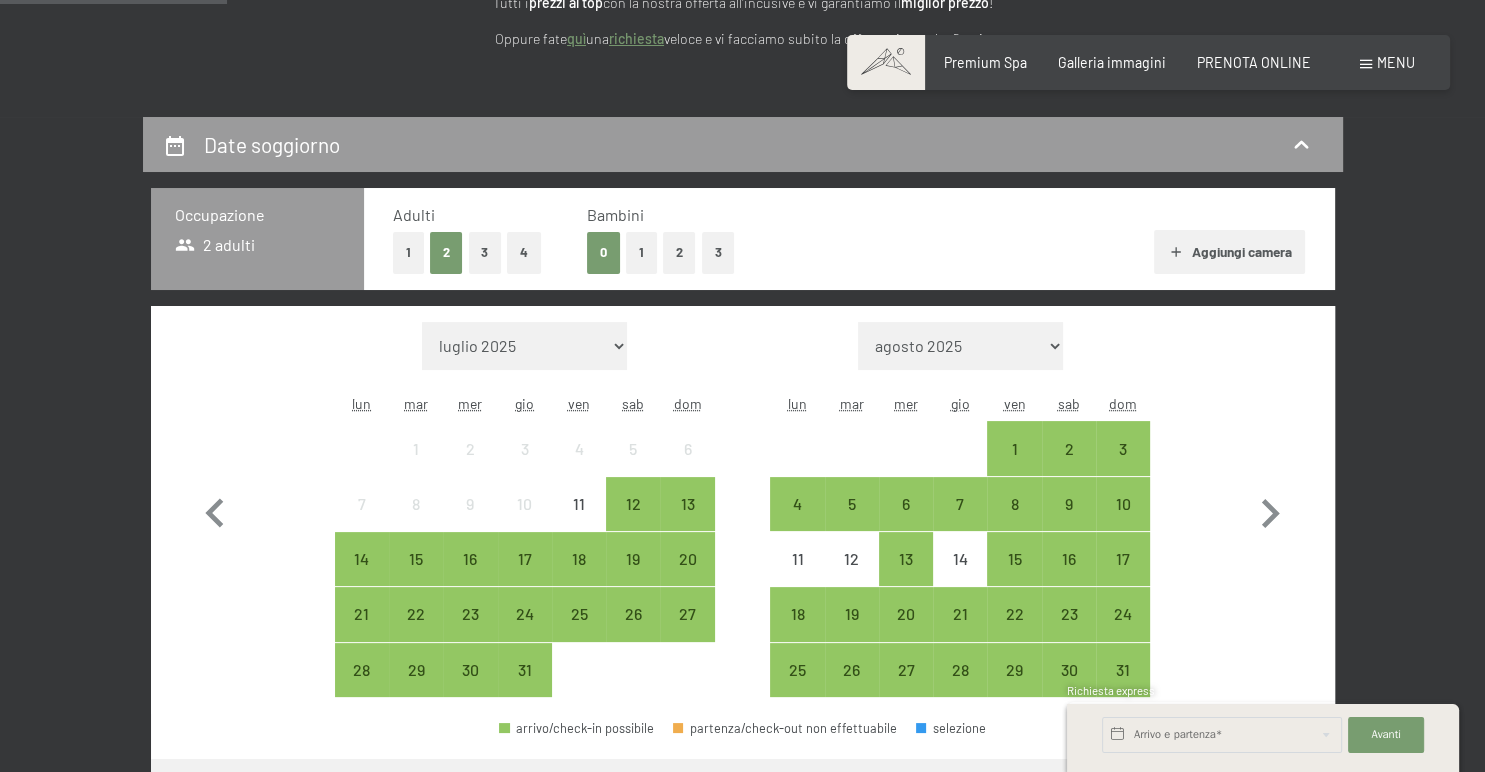 select on "2025-08-01" 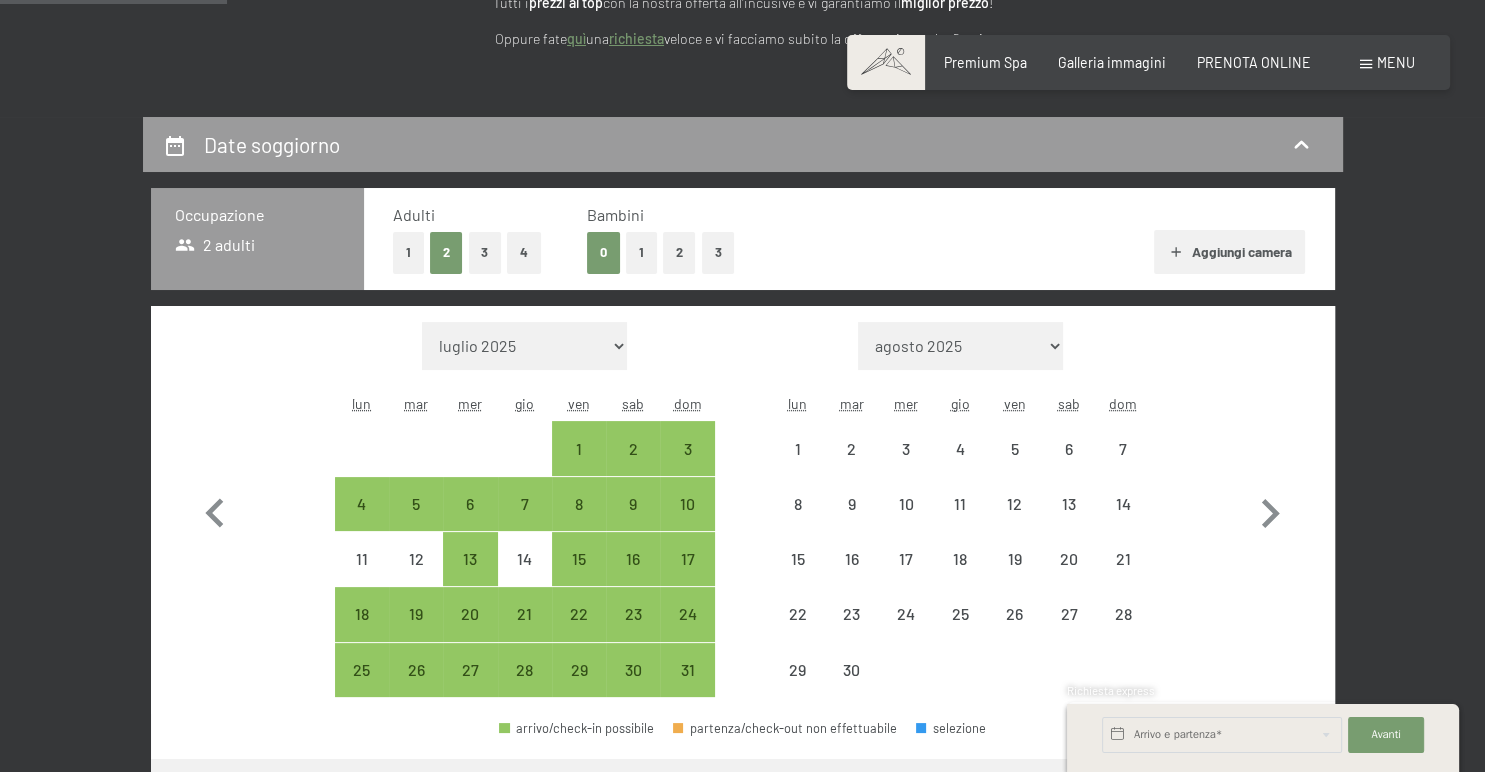 click 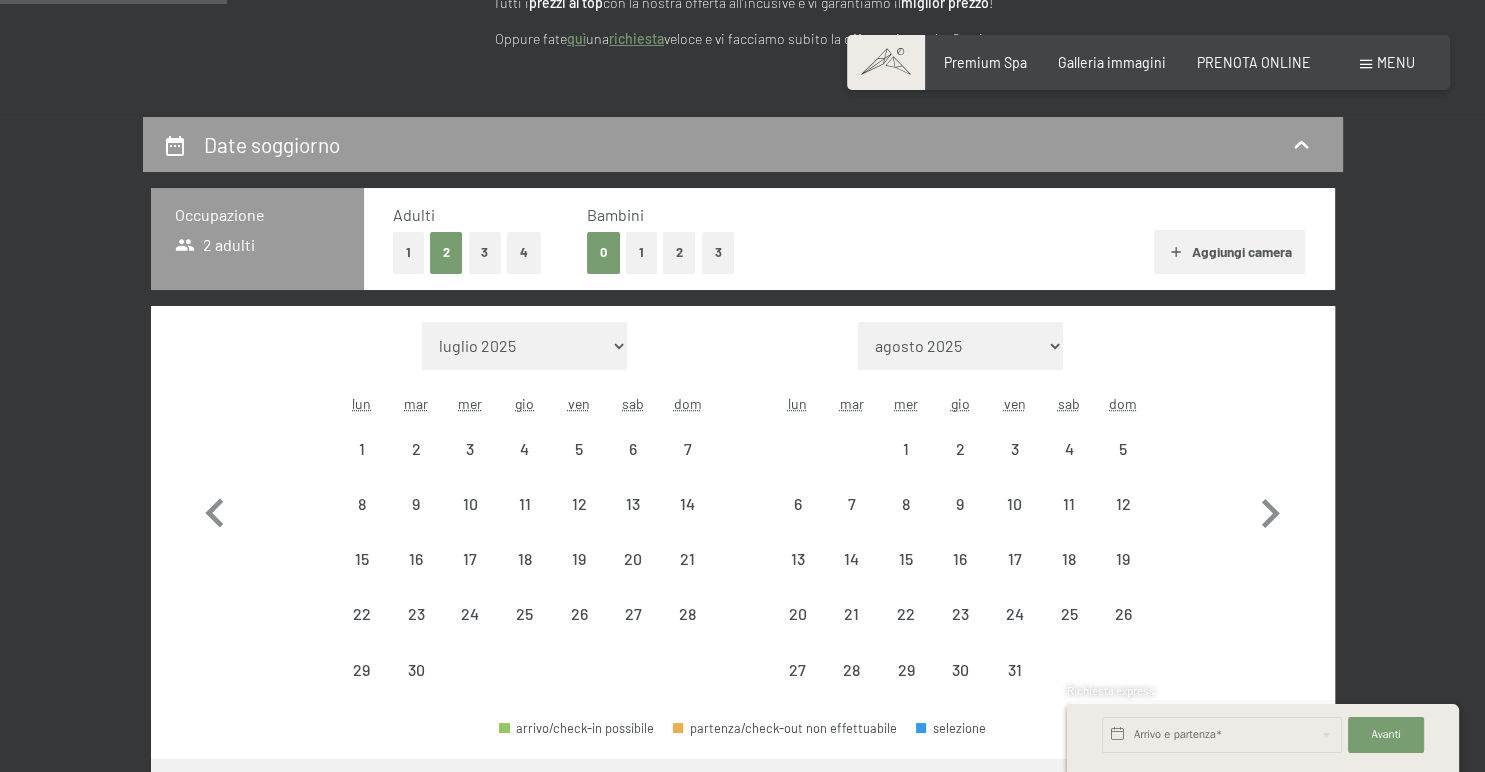 select on "2025-09-01" 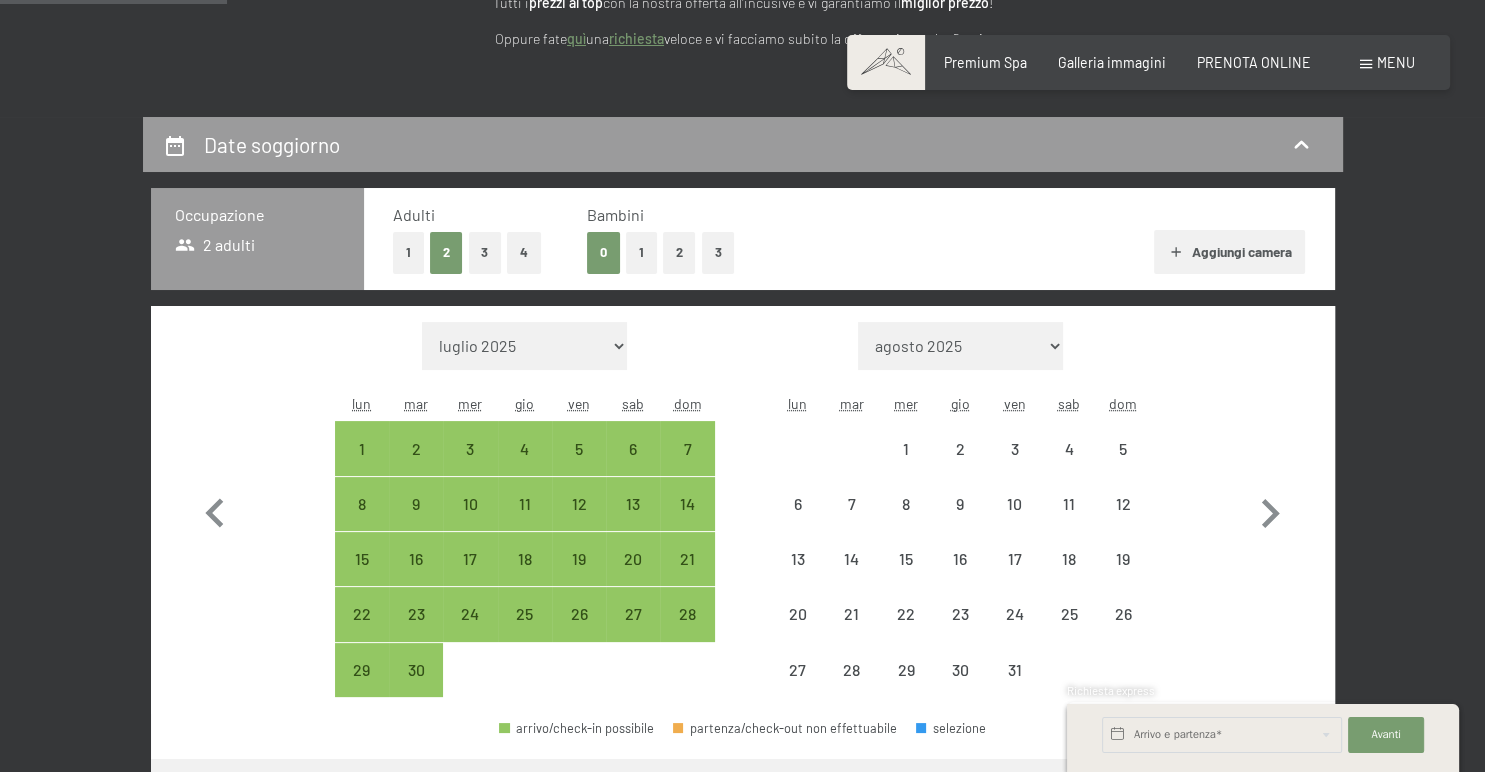 click 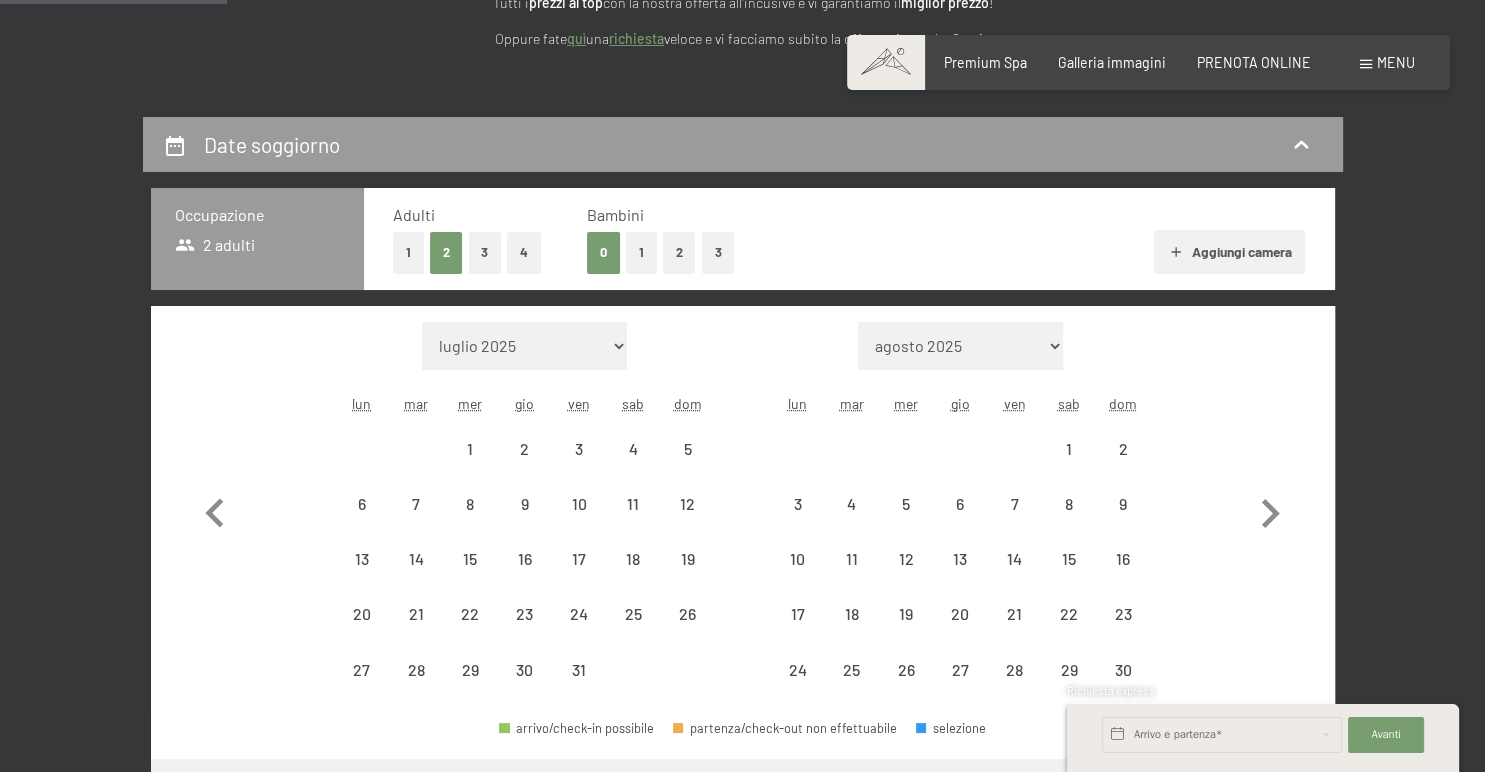 select on "2025-10-01" 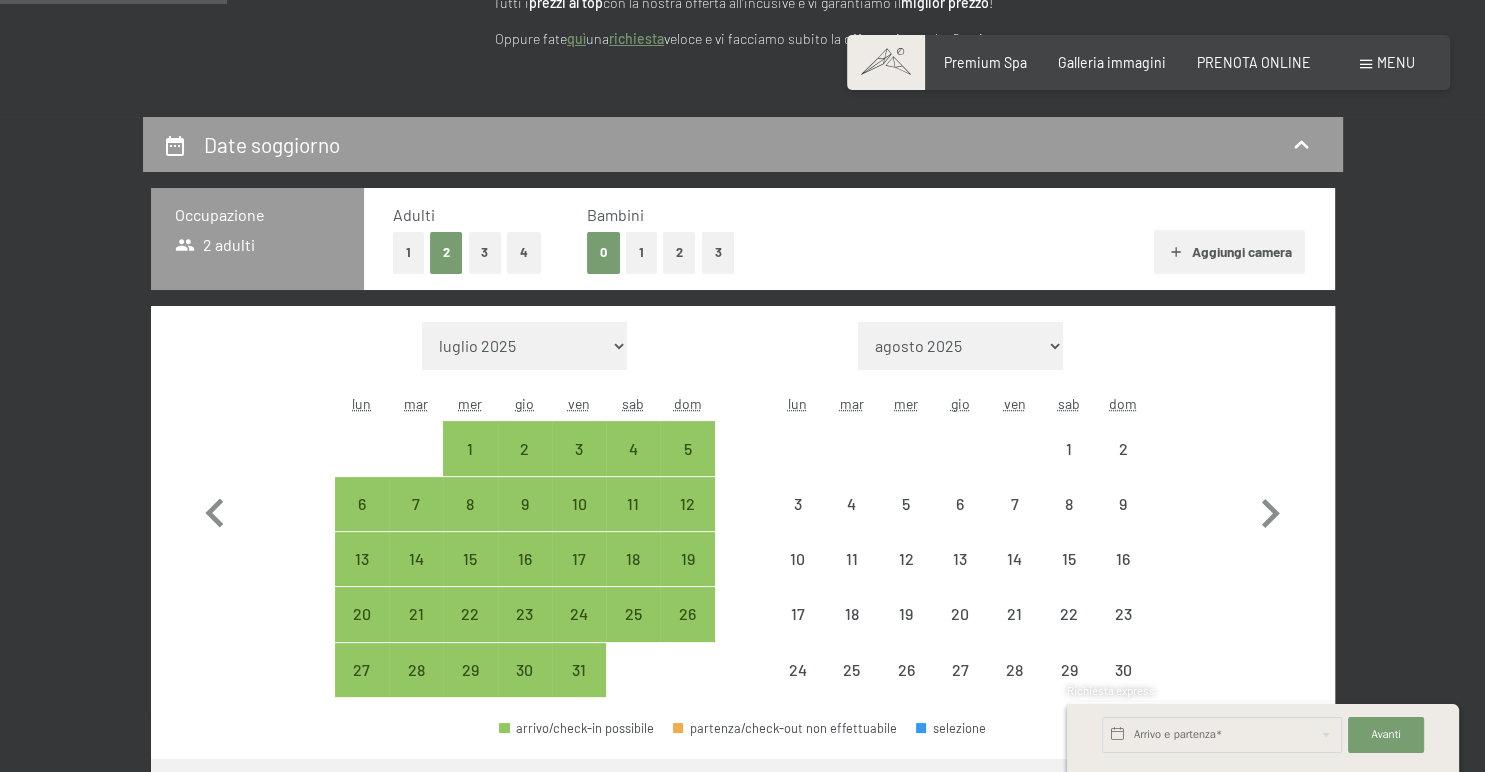 click 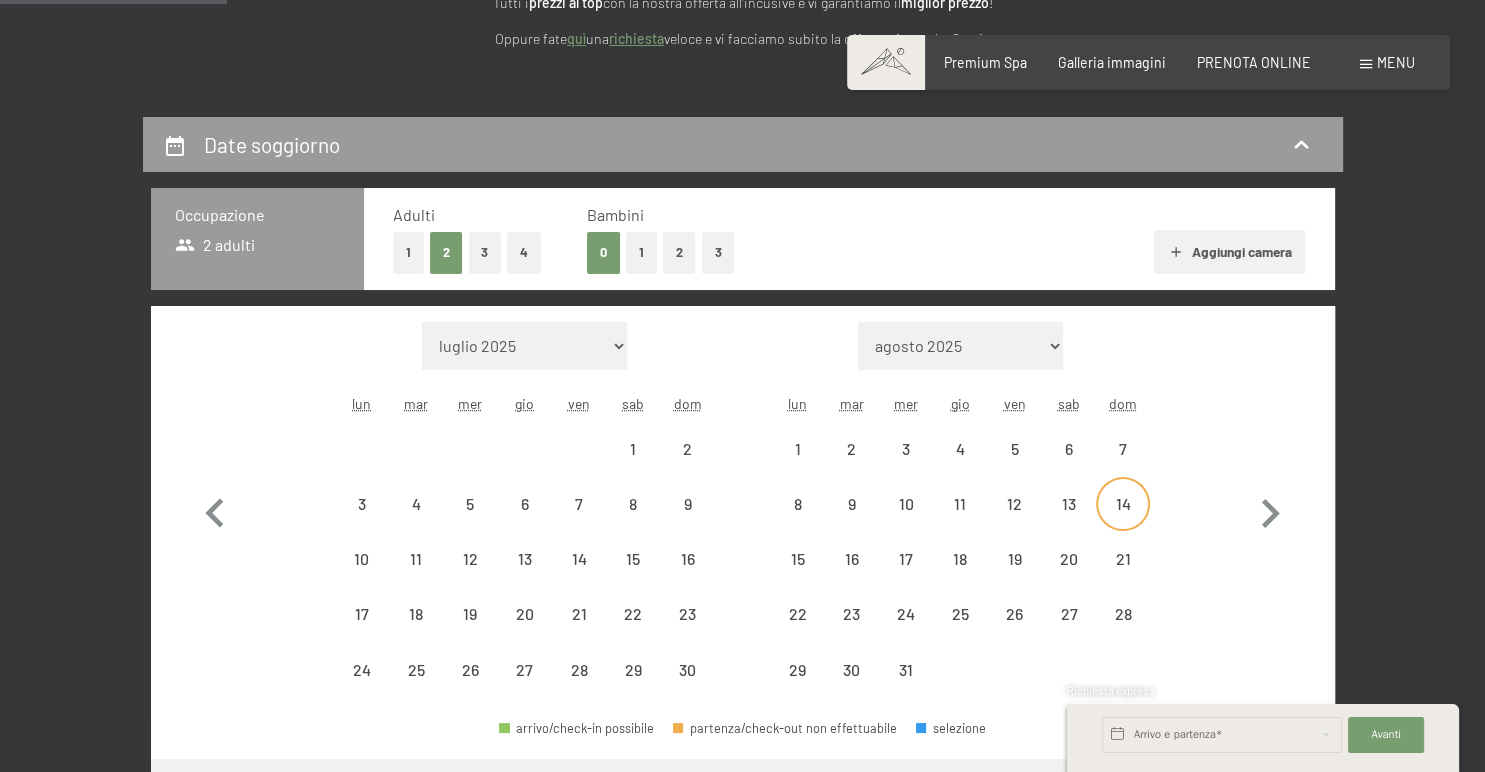 select on "2025-11-01" 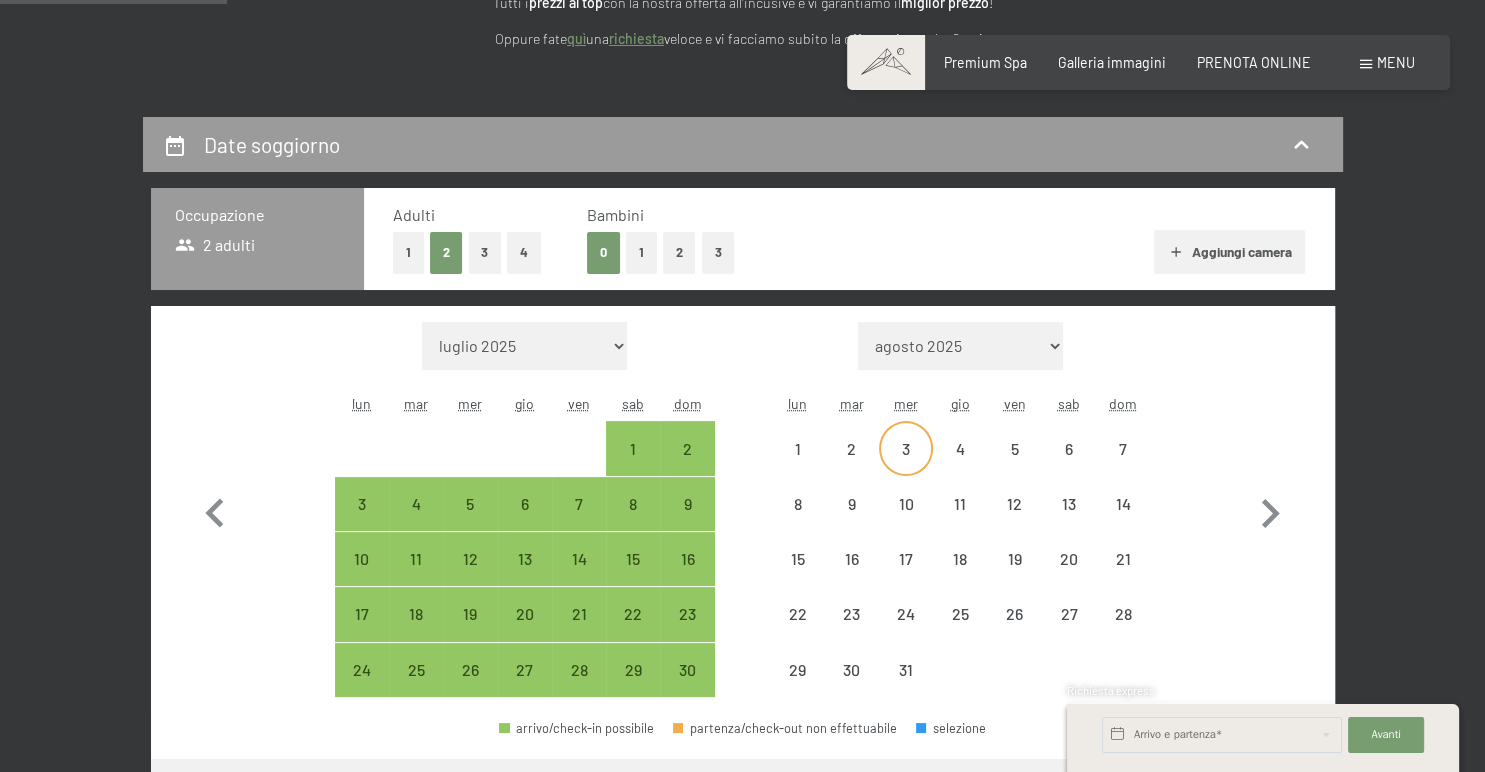 select on "2025-11-01" 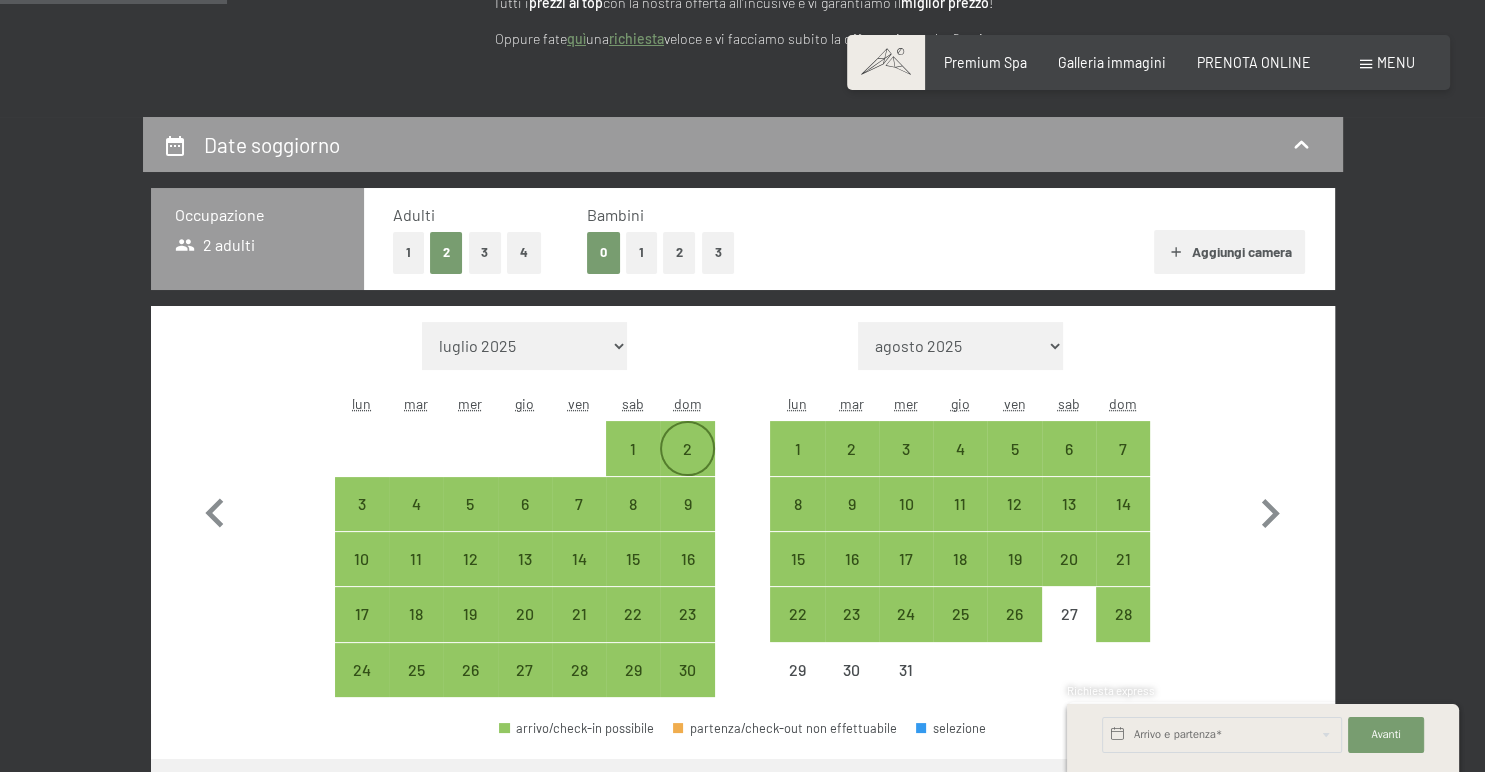 click on "2" at bounding box center [687, 466] 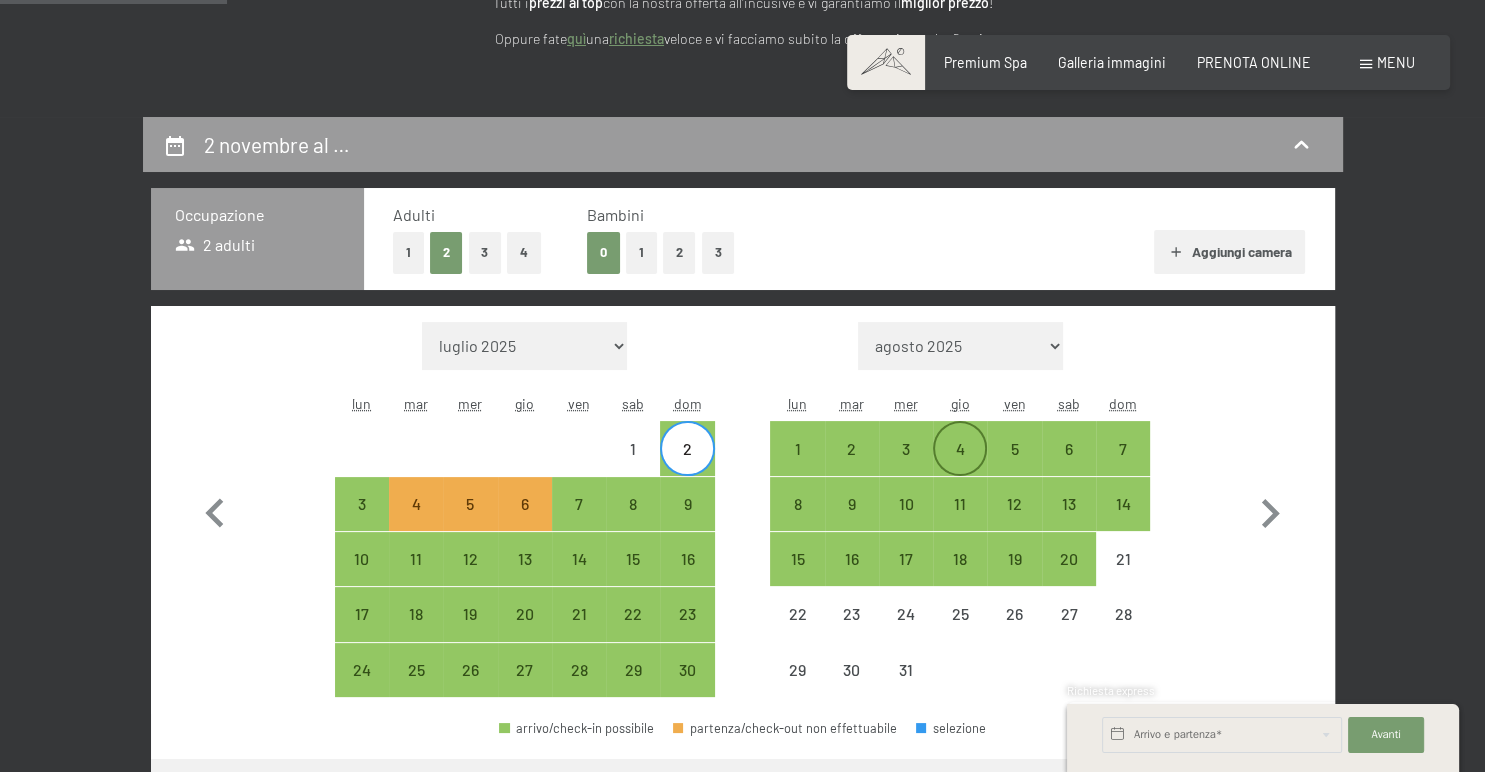 click on "4" at bounding box center (960, 466) 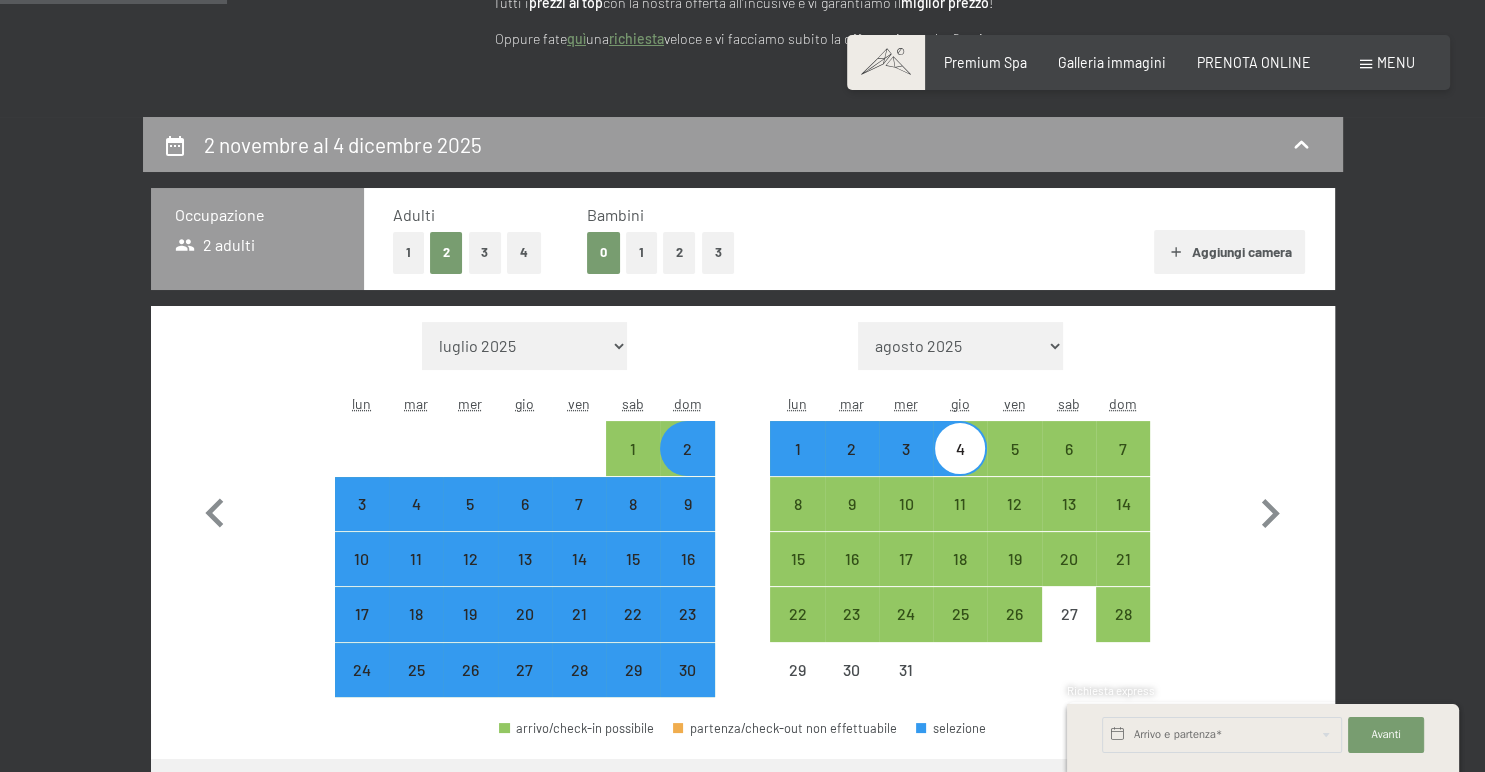 click on "2" at bounding box center (687, 466) 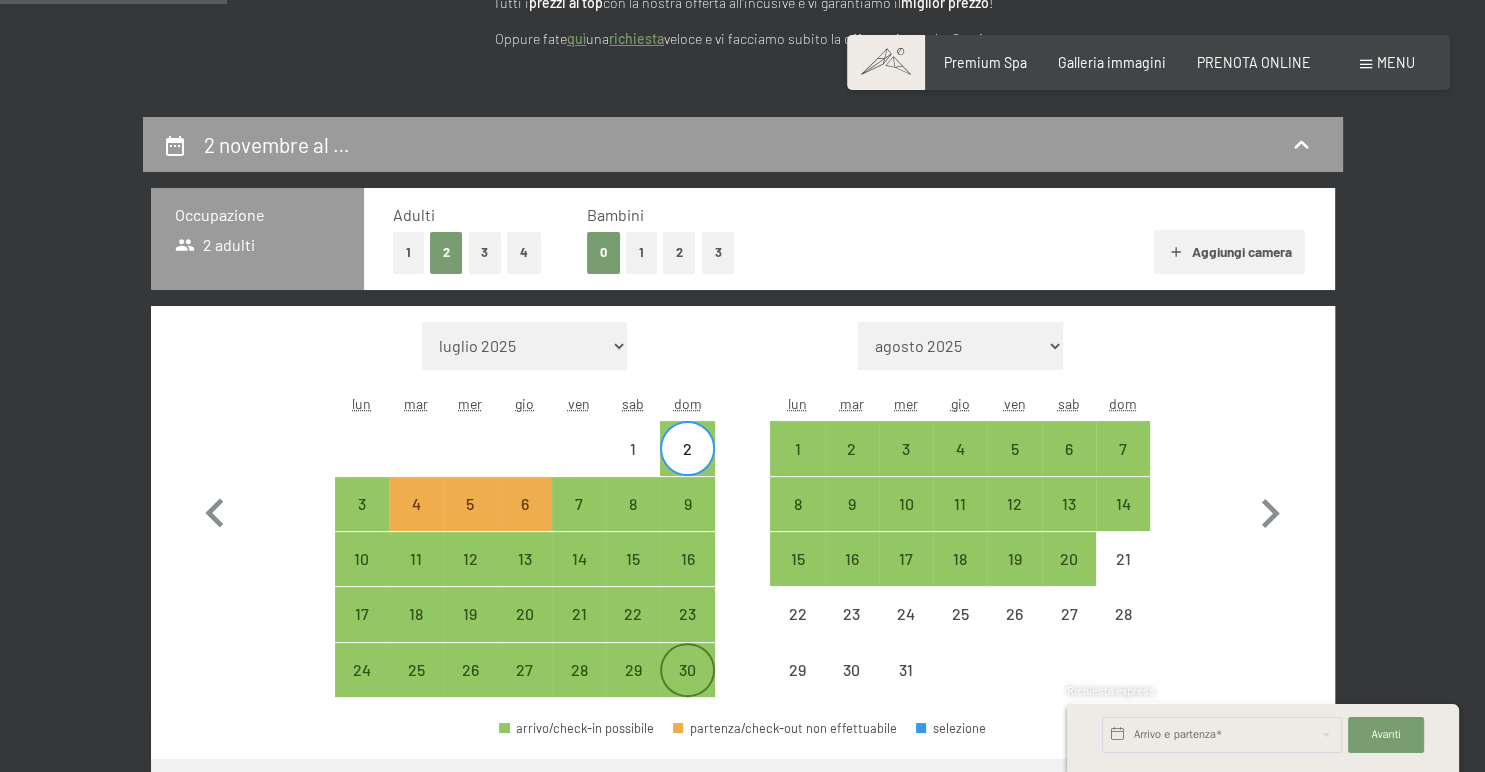 click on "30" at bounding box center [687, 687] 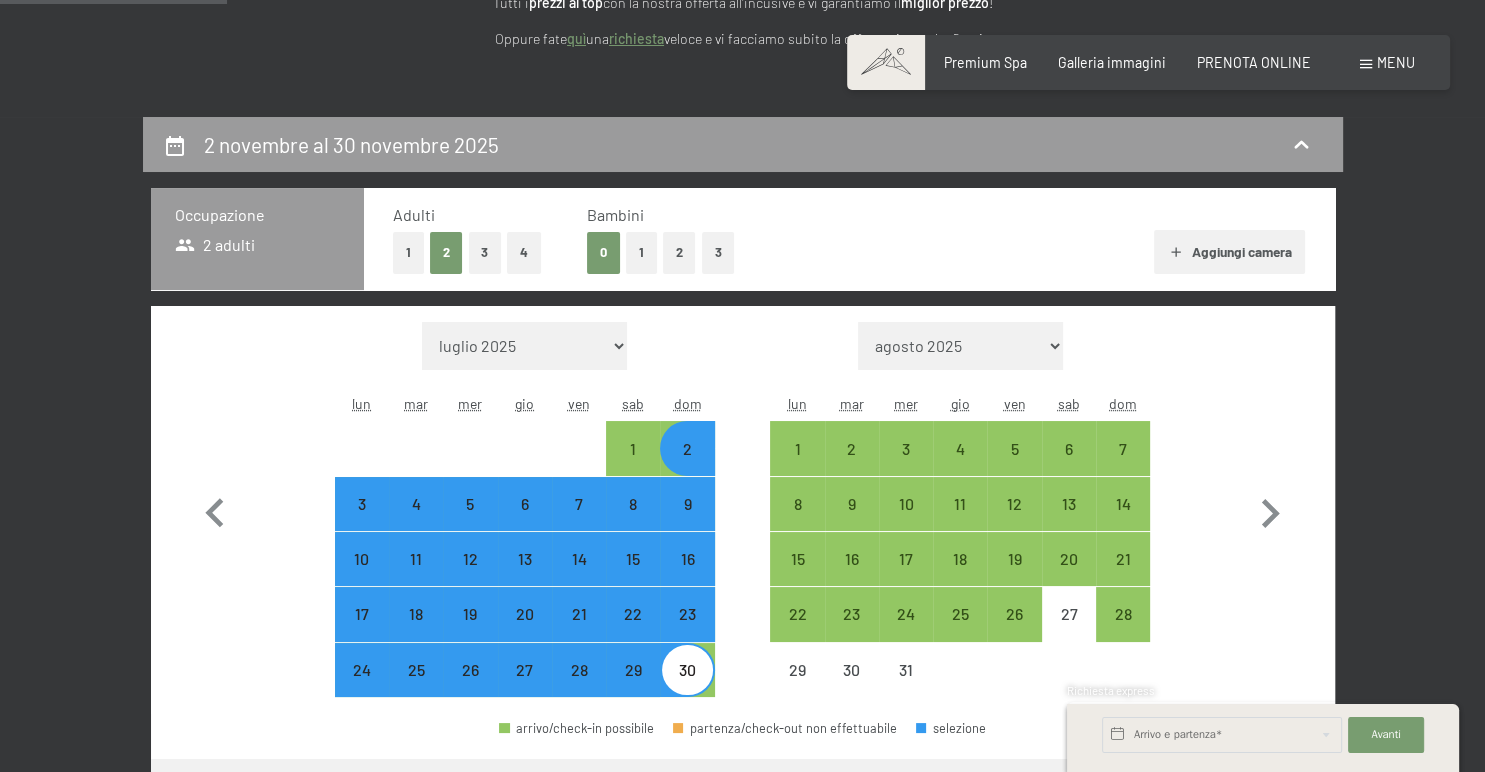 click on "Consenso marketing*" at bounding box center [616, 443] 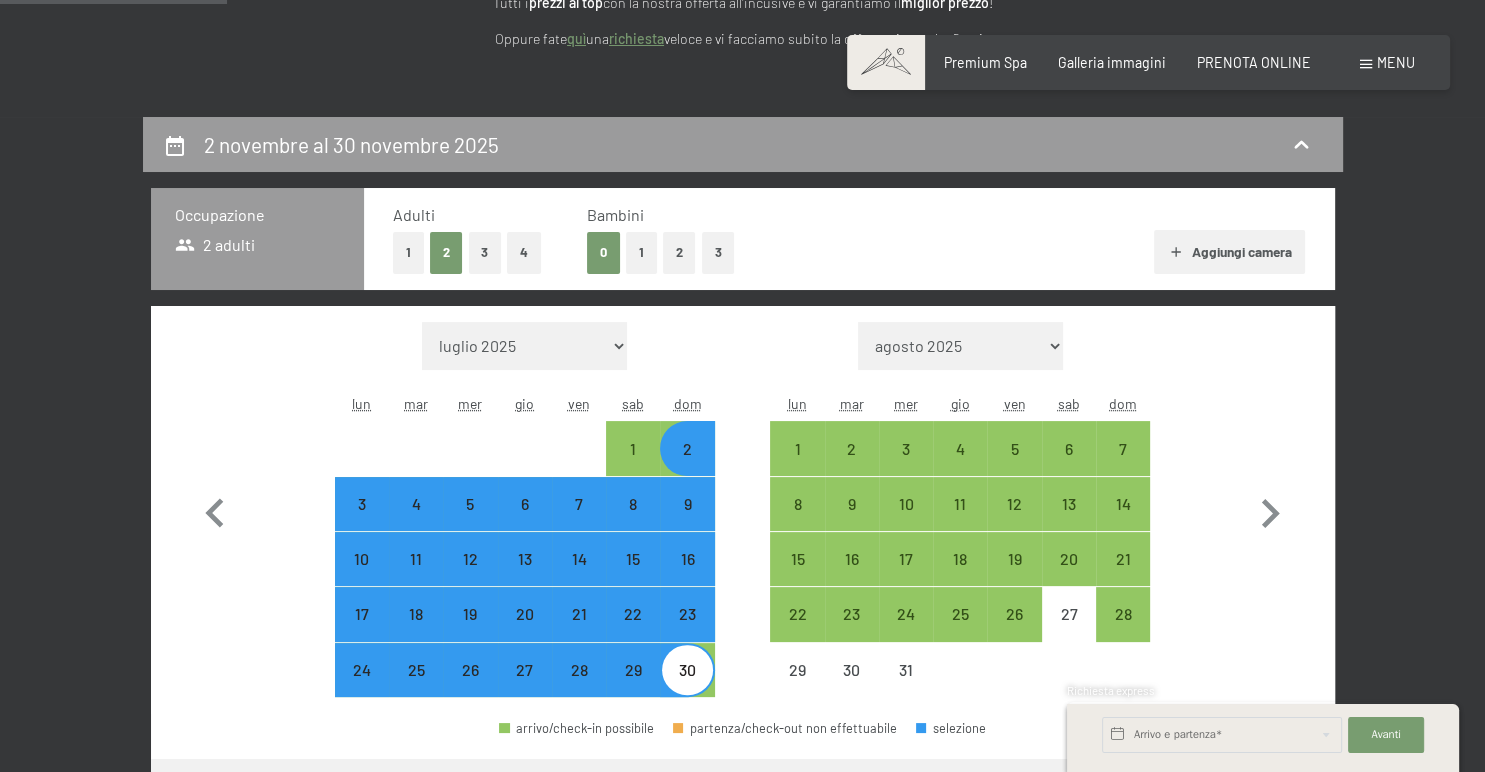 click on "30" at bounding box center (687, 687) 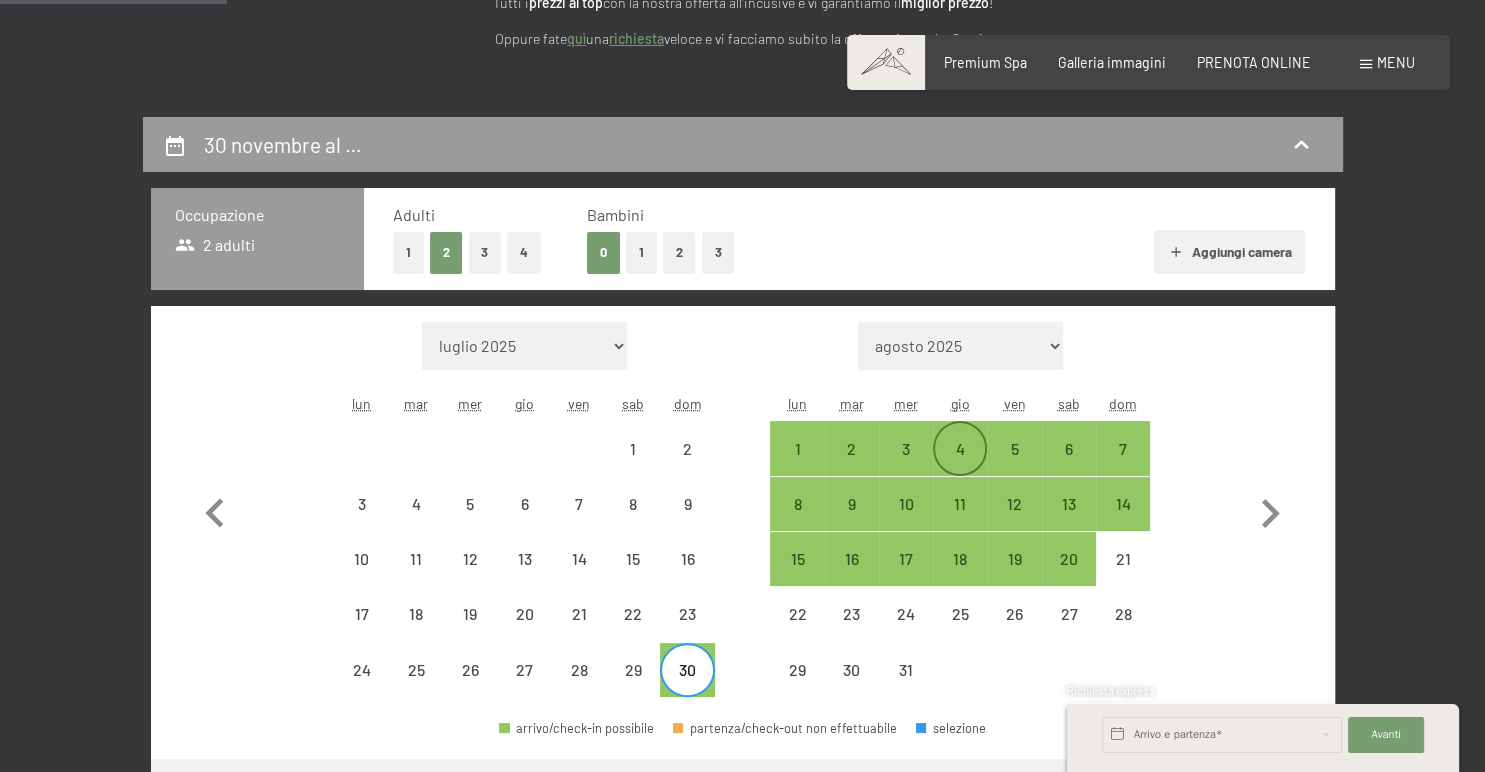 click on "4" at bounding box center (960, 466) 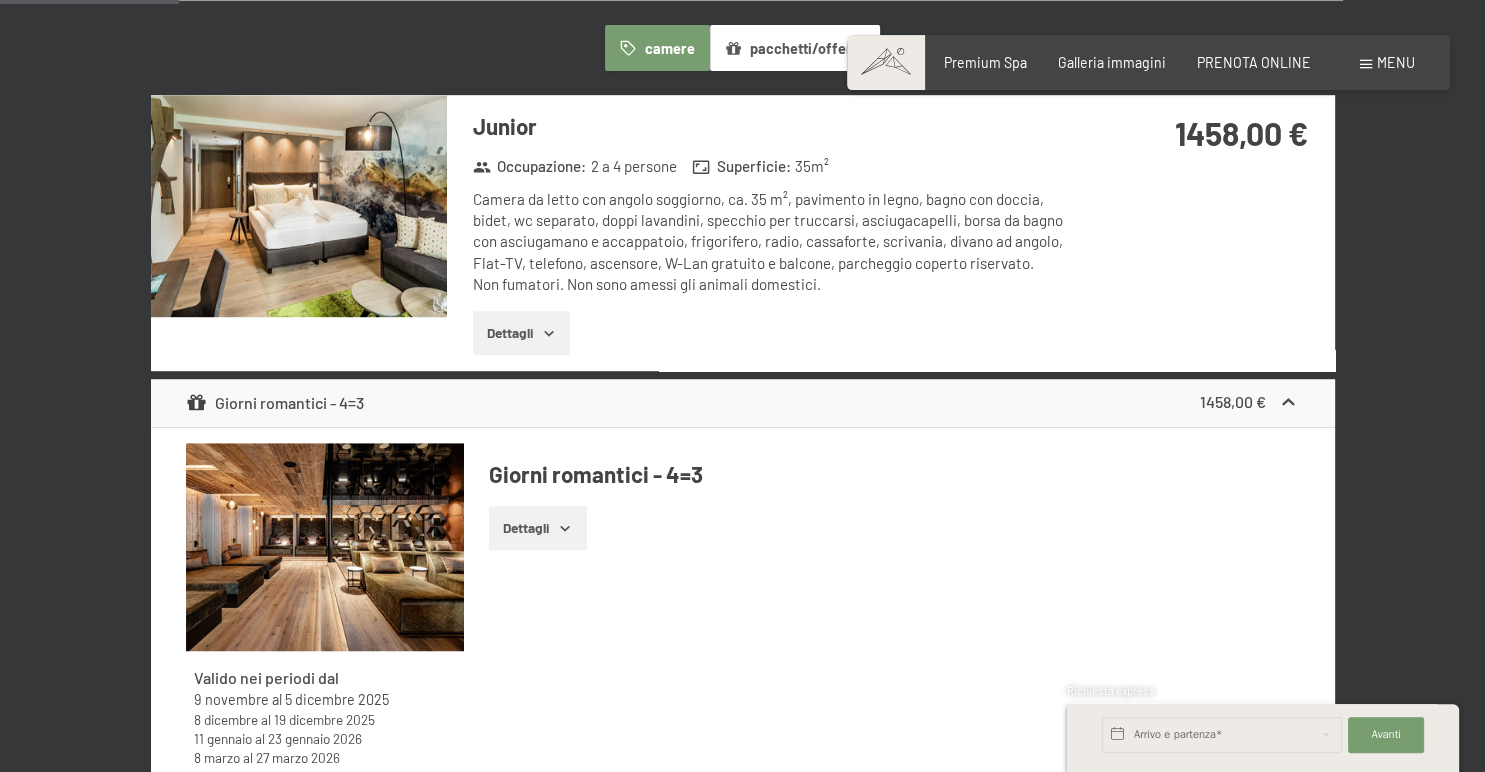 scroll, scrollTop: 1161, scrollLeft: 0, axis: vertical 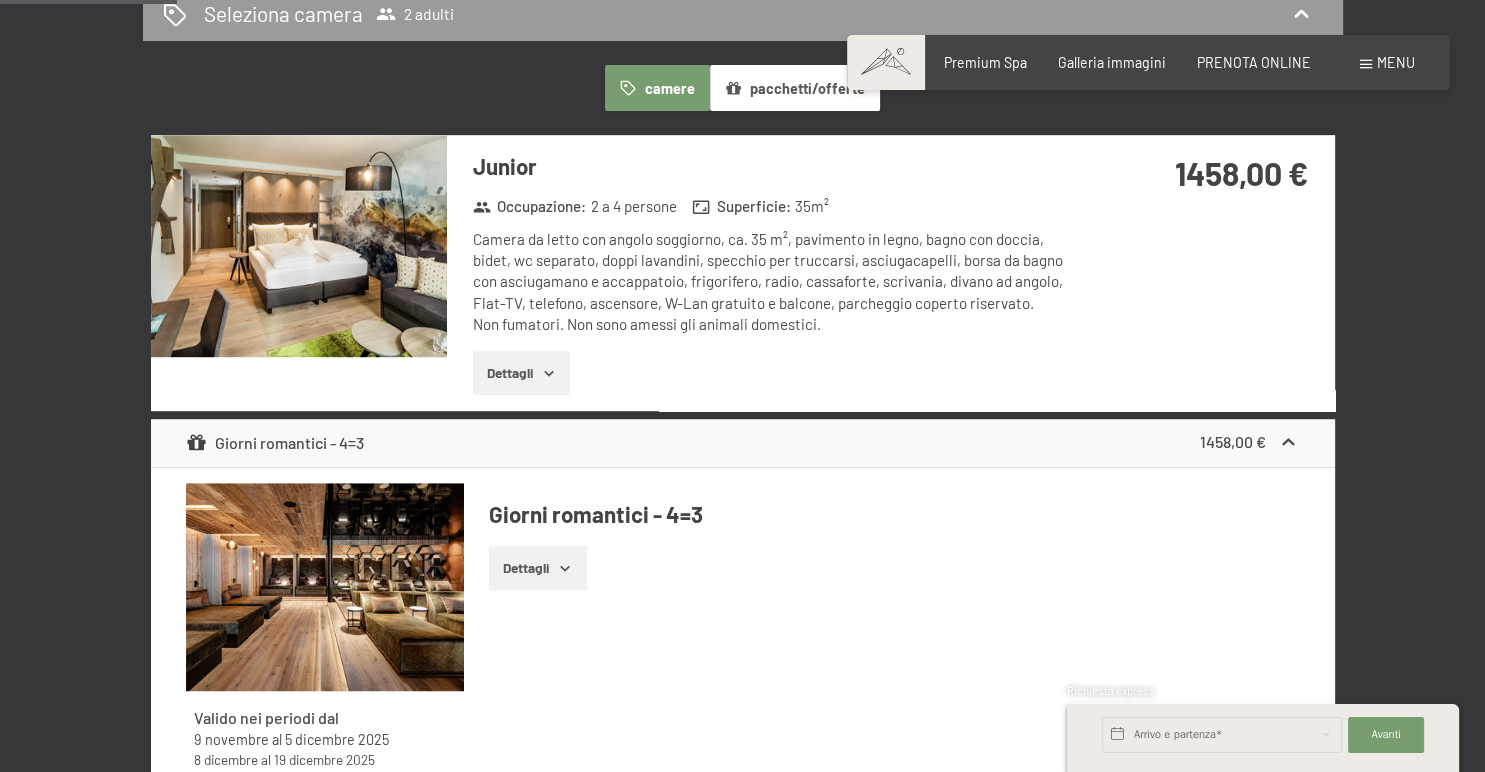 click 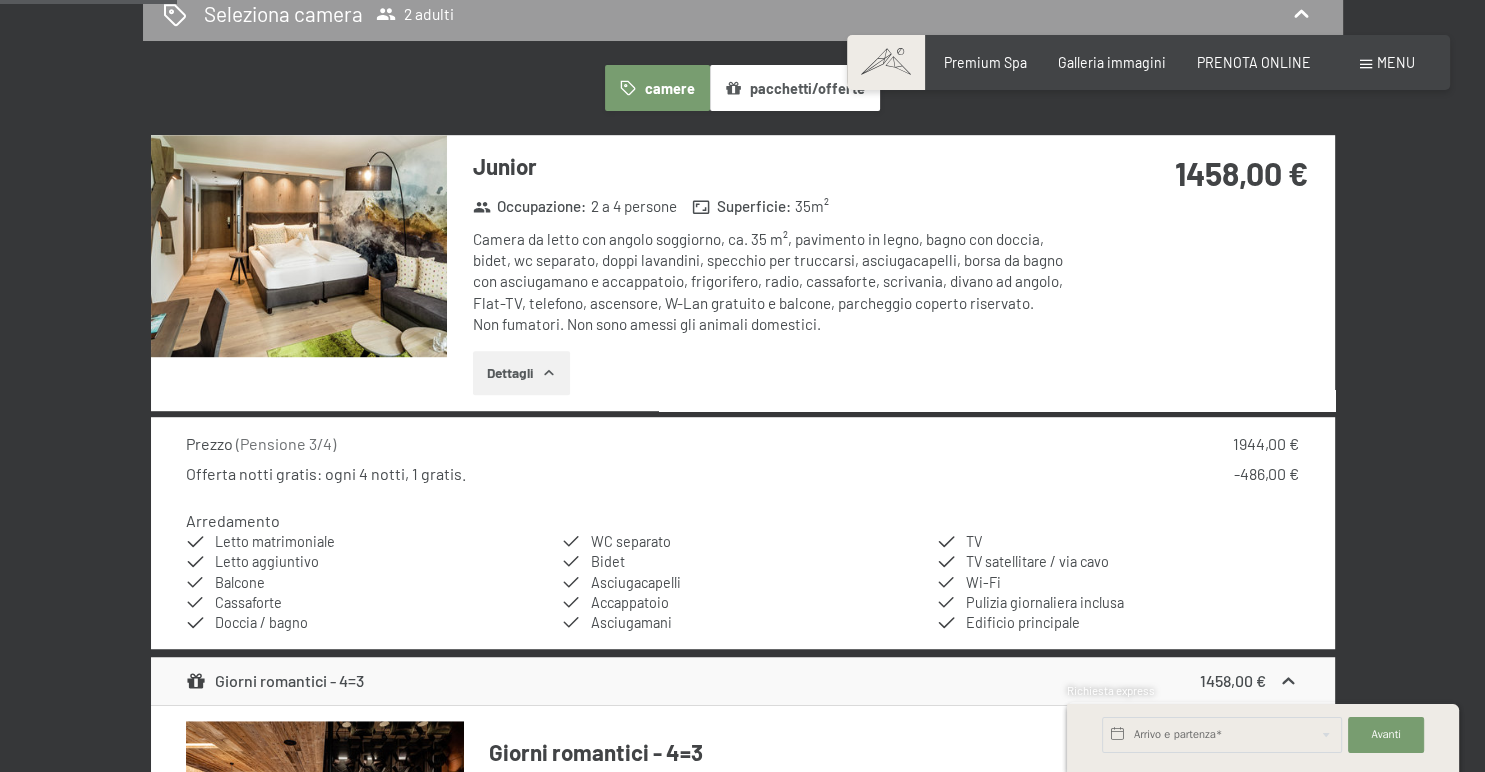 click 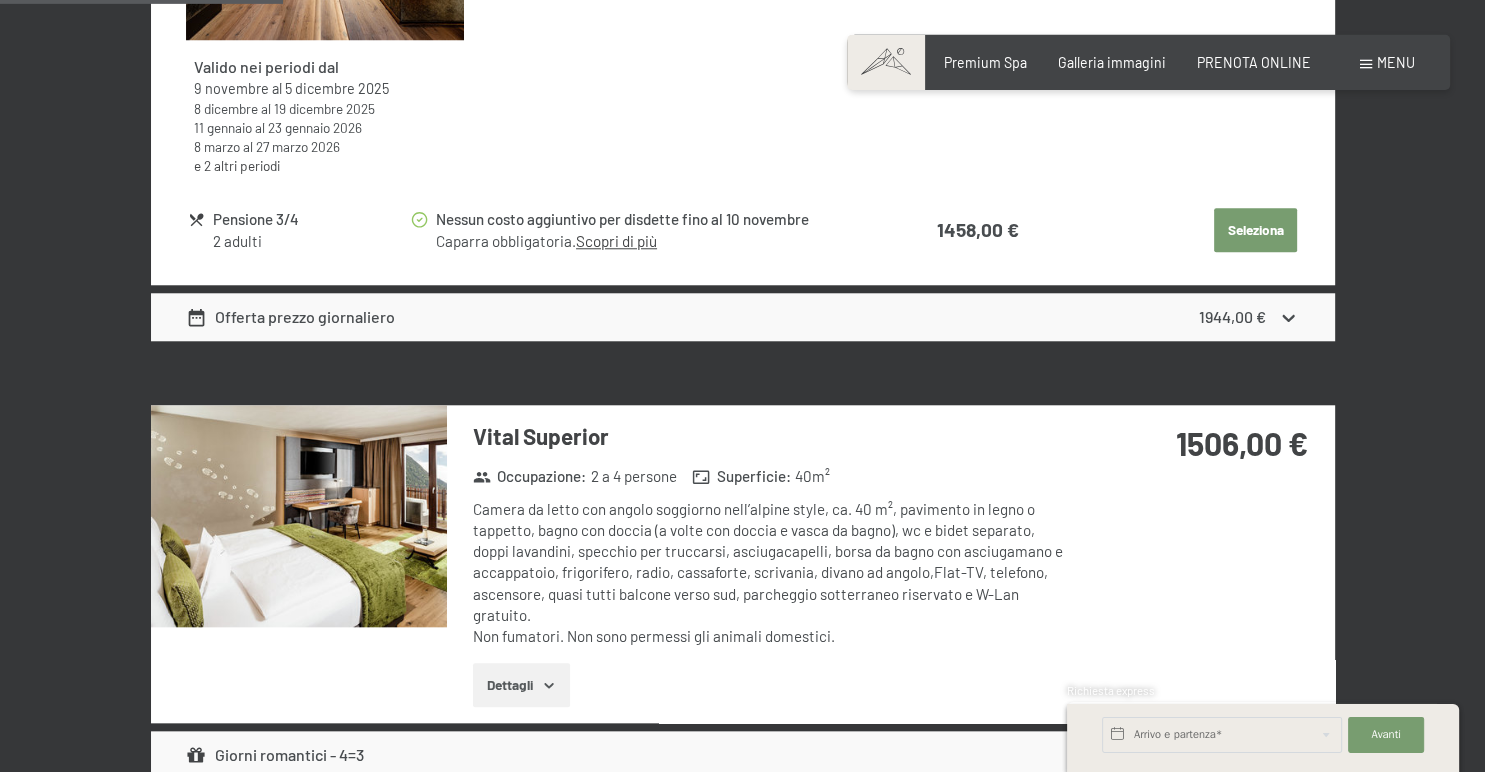 scroll, scrollTop: 1865, scrollLeft: 0, axis: vertical 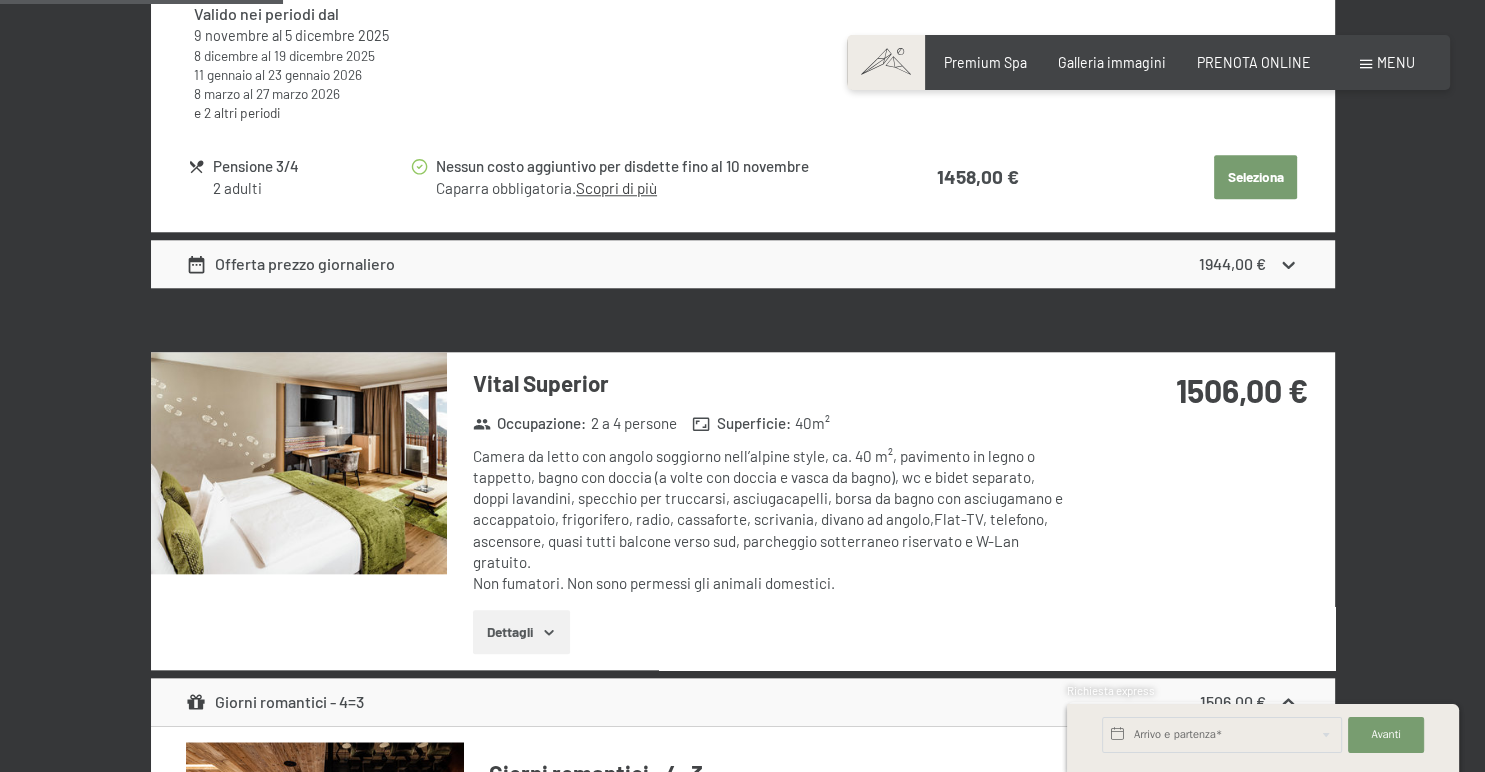 click at bounding box center [299, 463] 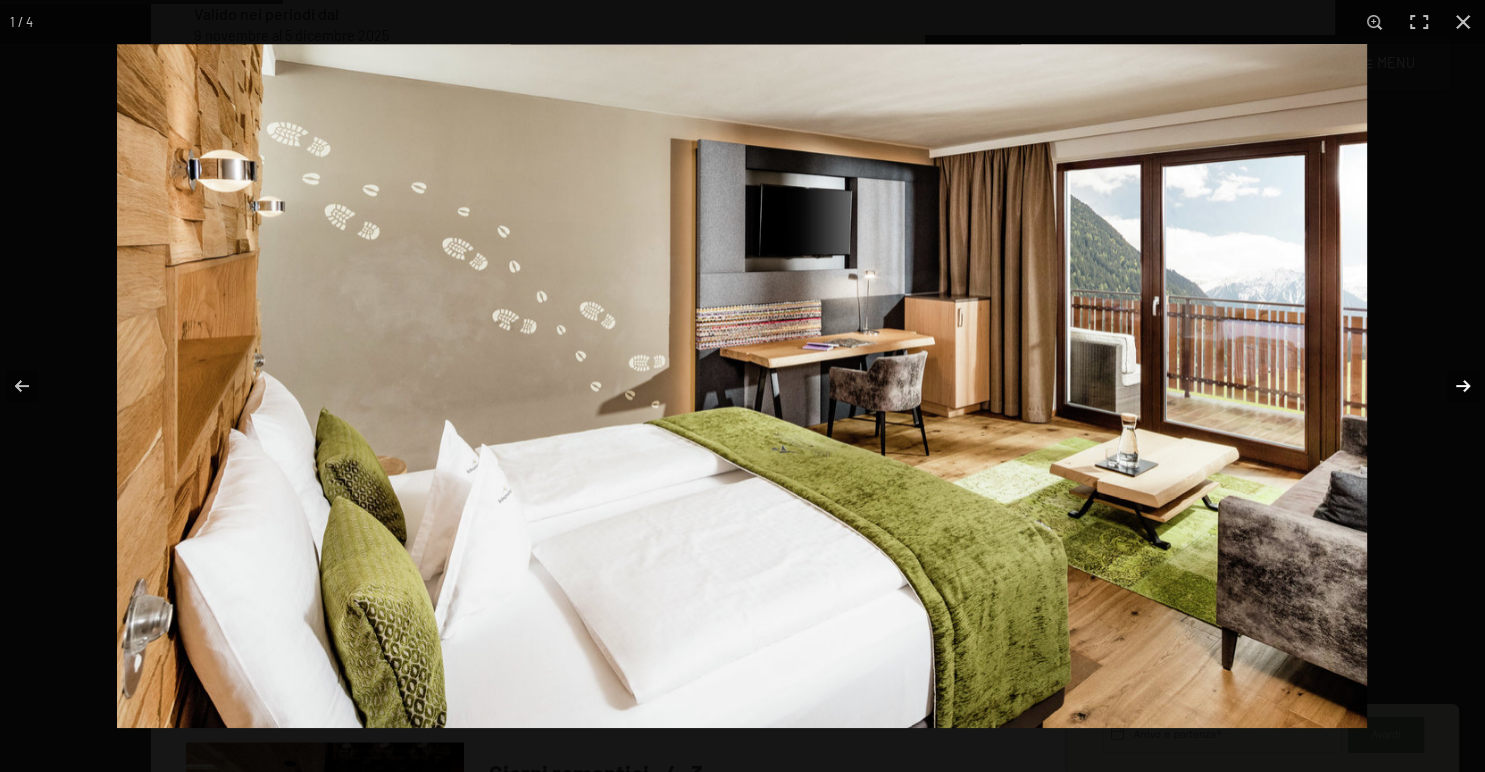 click at bounding box center [1450, 386] 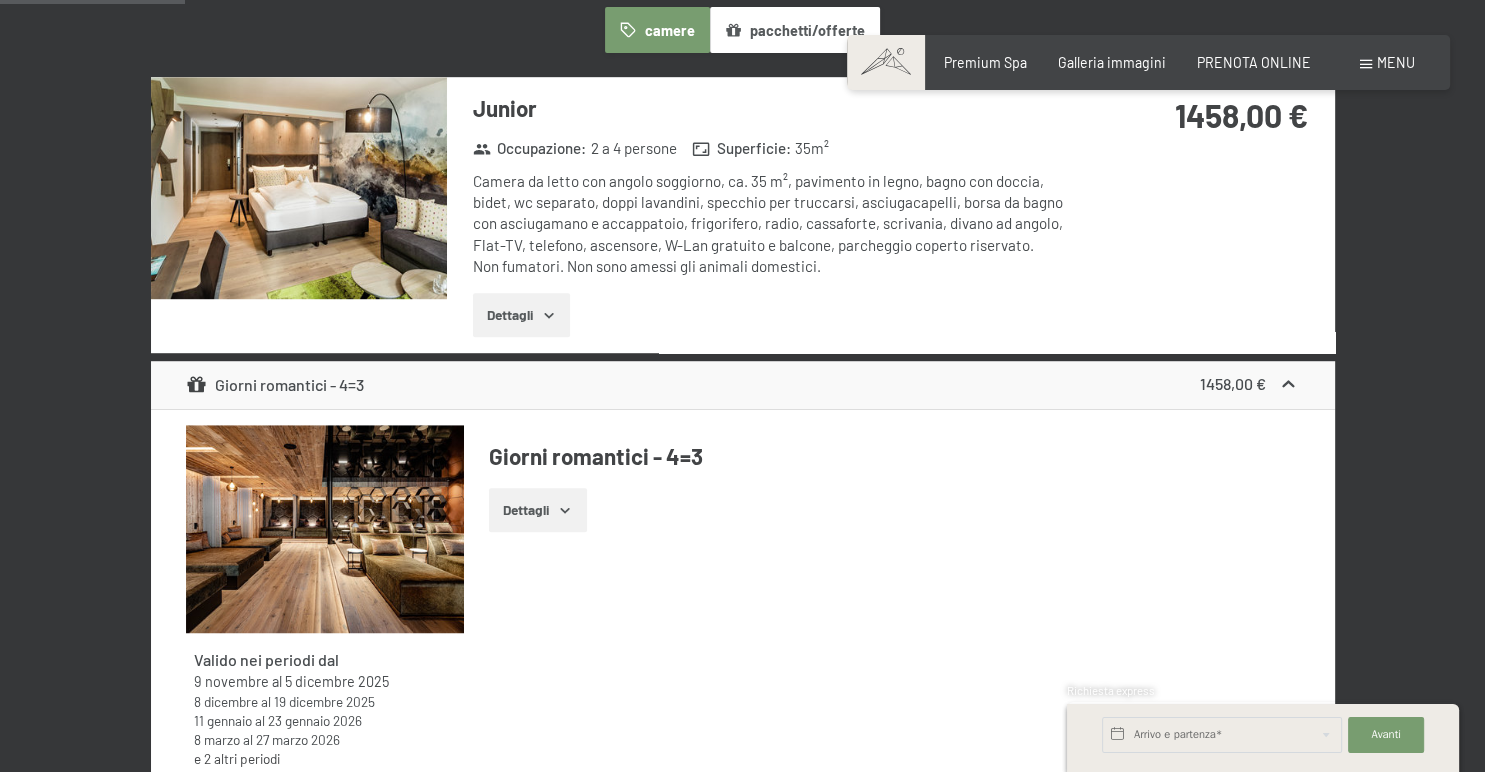 scroll, scrollTop: 1020, scrollLeft: 0, axis: vertical 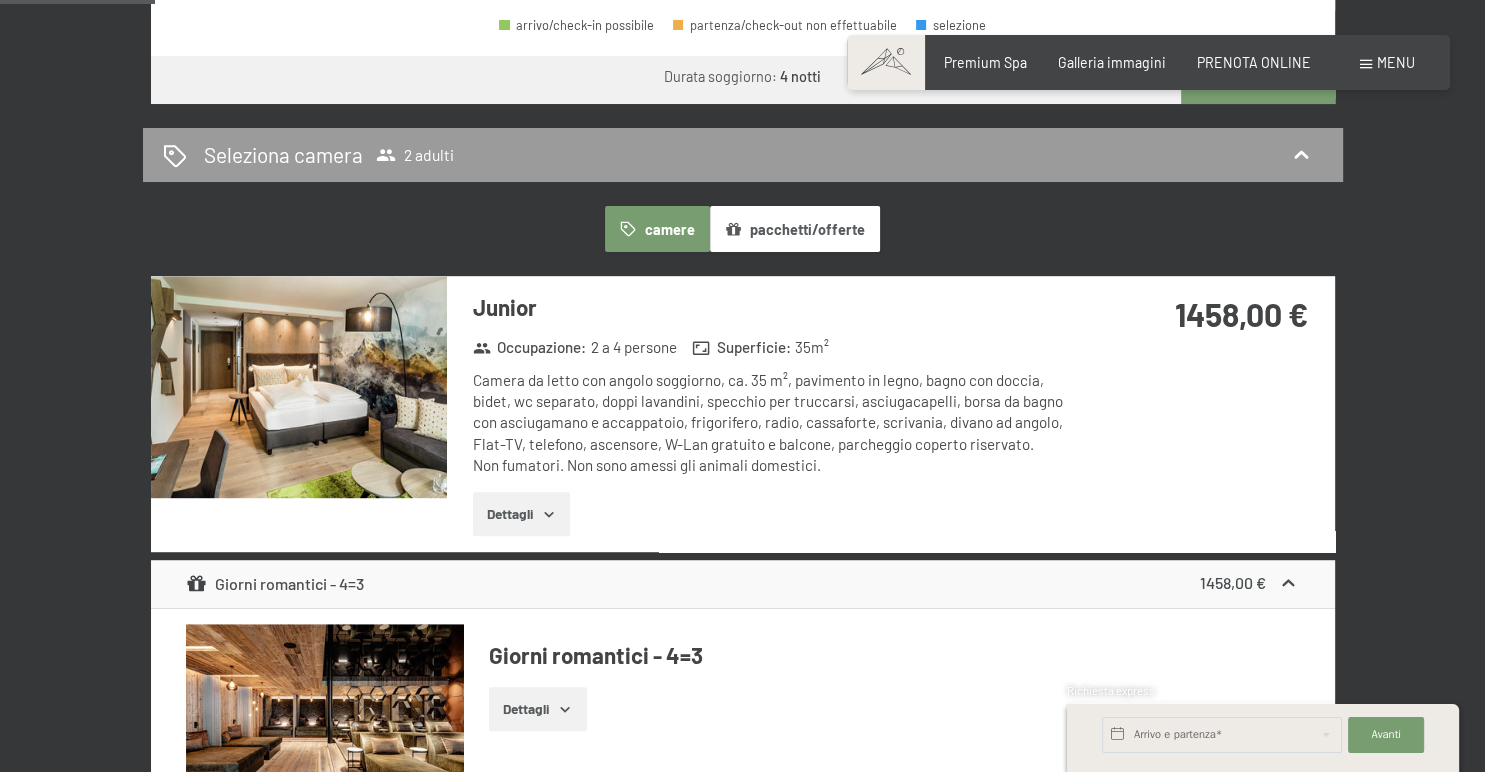 click on "Dettagli" at bounding box center (521, 514) 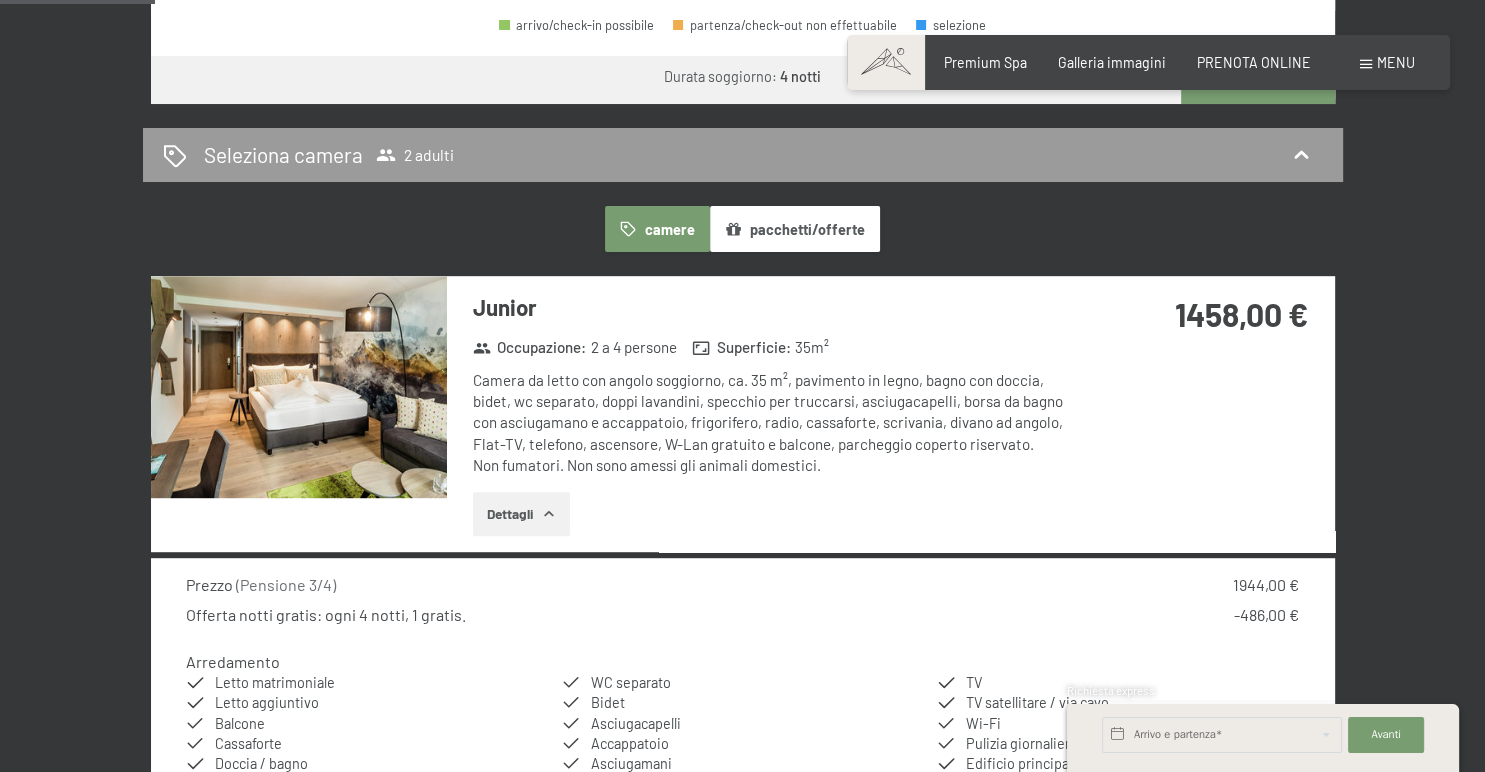 click at bounding box center [299, 387] 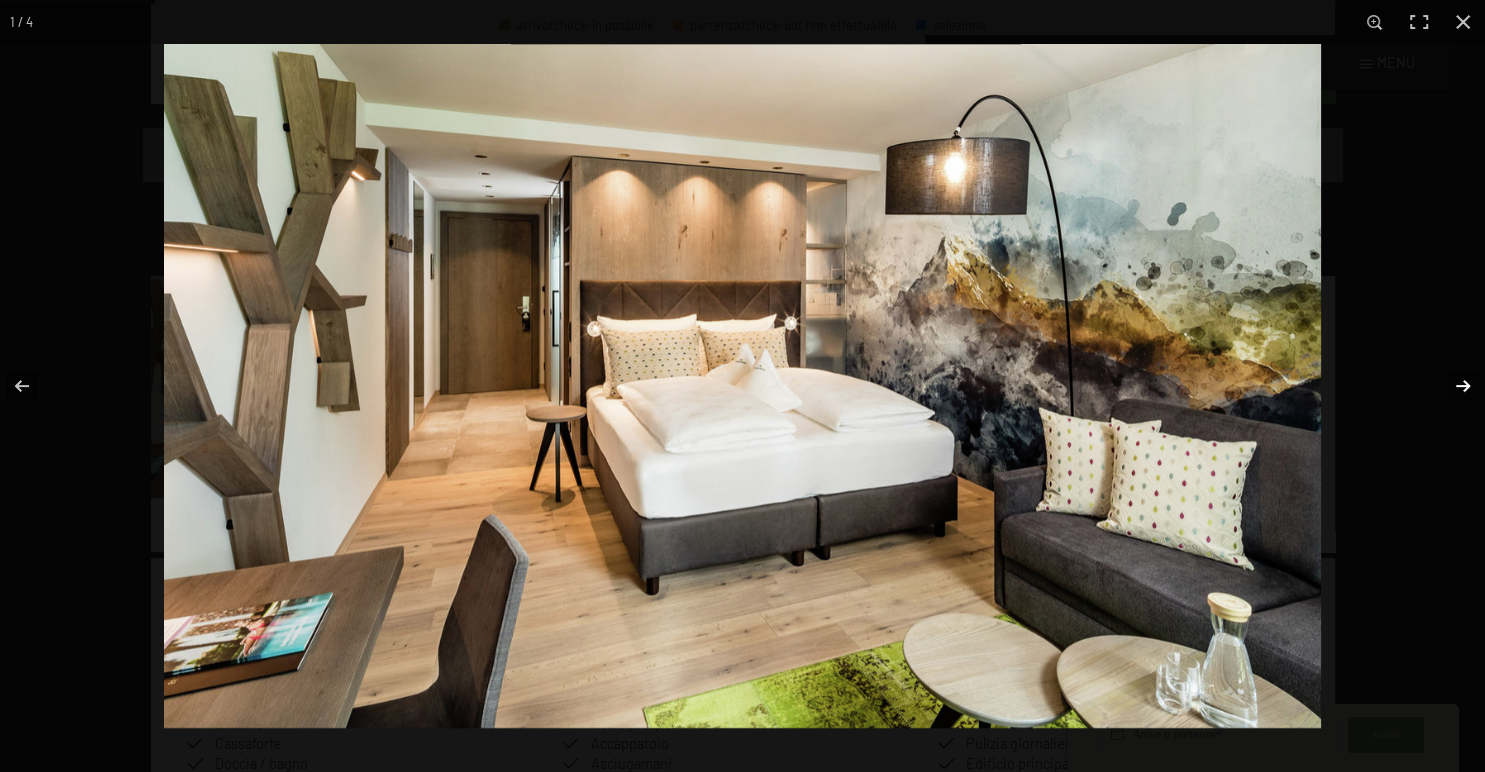 click at bounding box center [1450, 386] 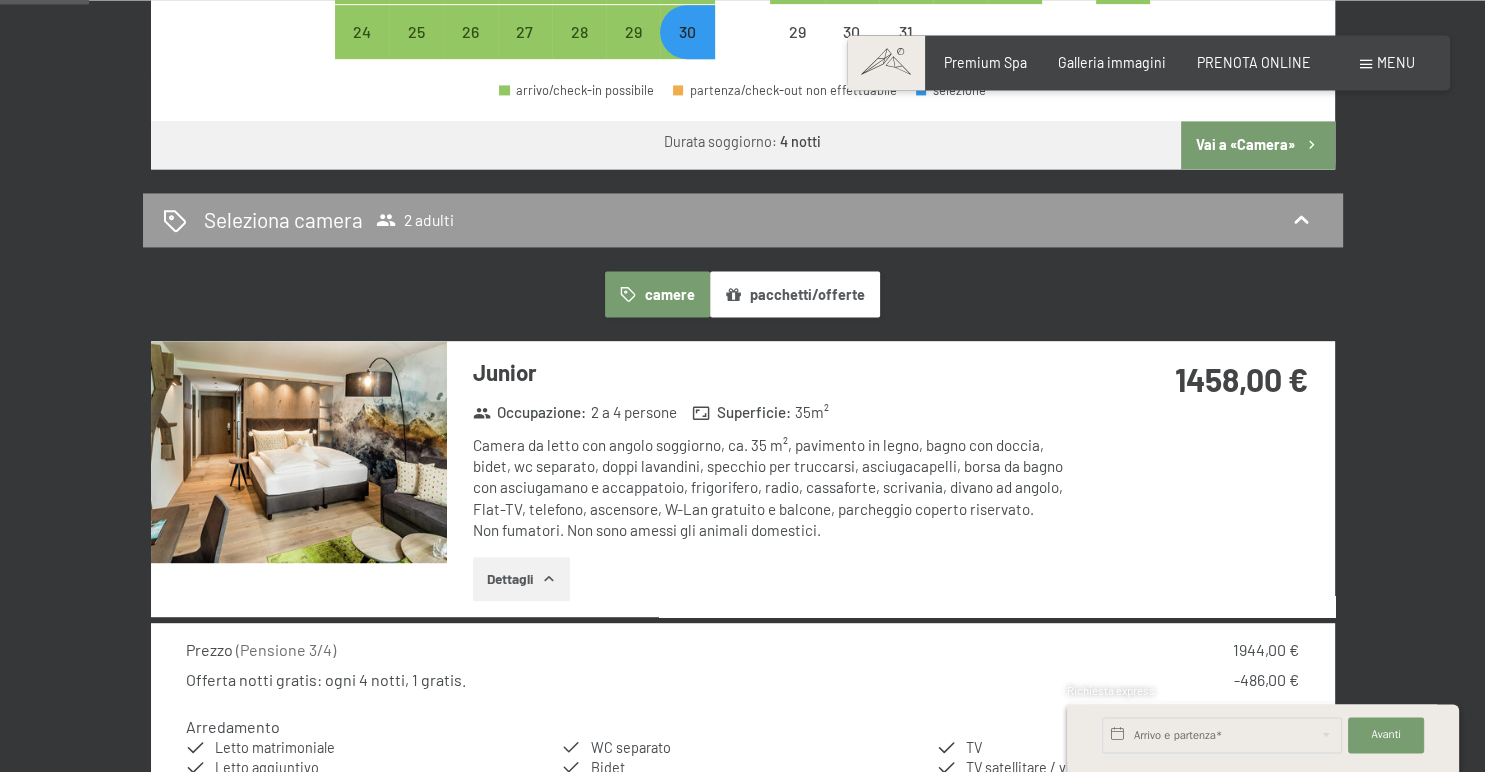 scroll, scrollTop: 1020, scrollLeft: 0, axis: vertical 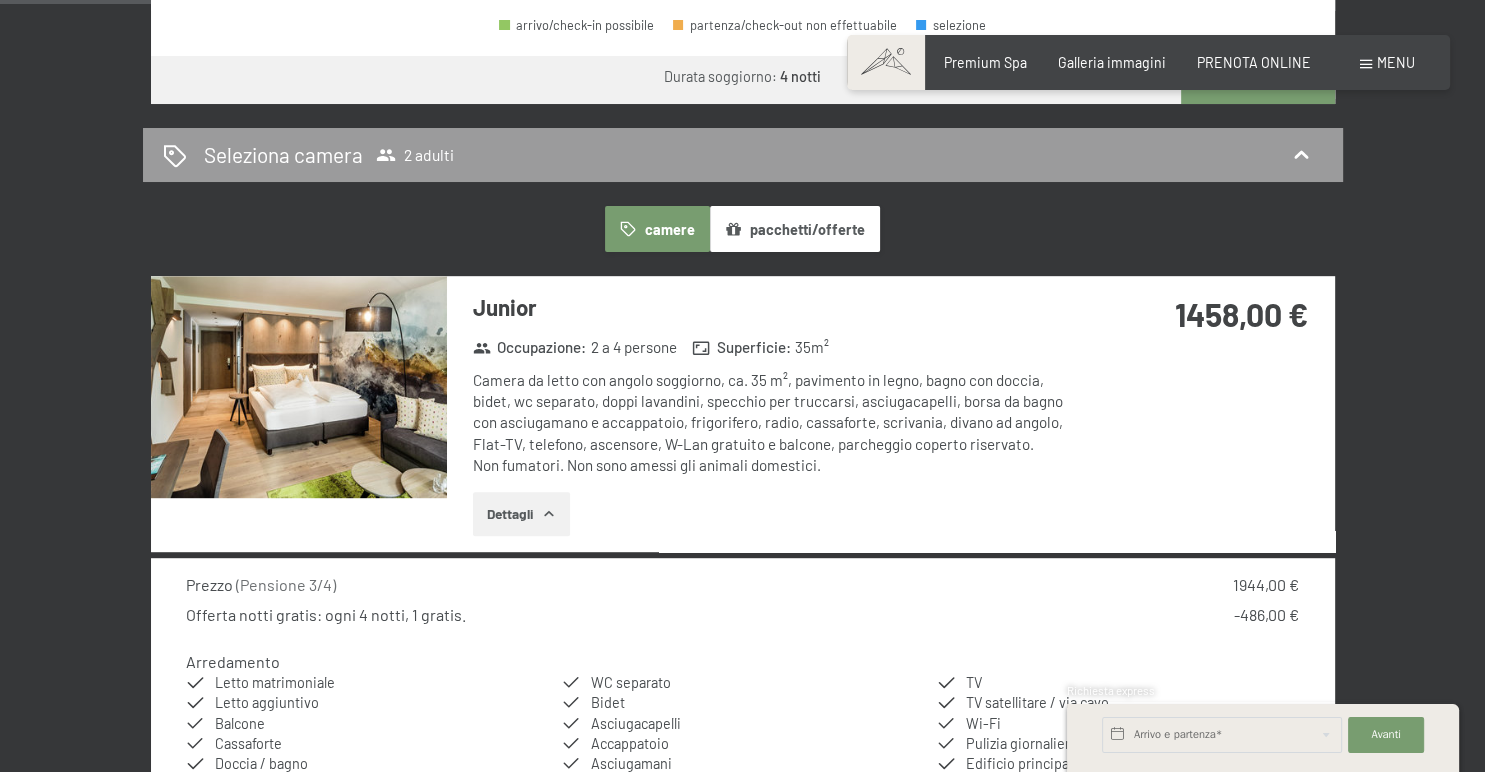 click 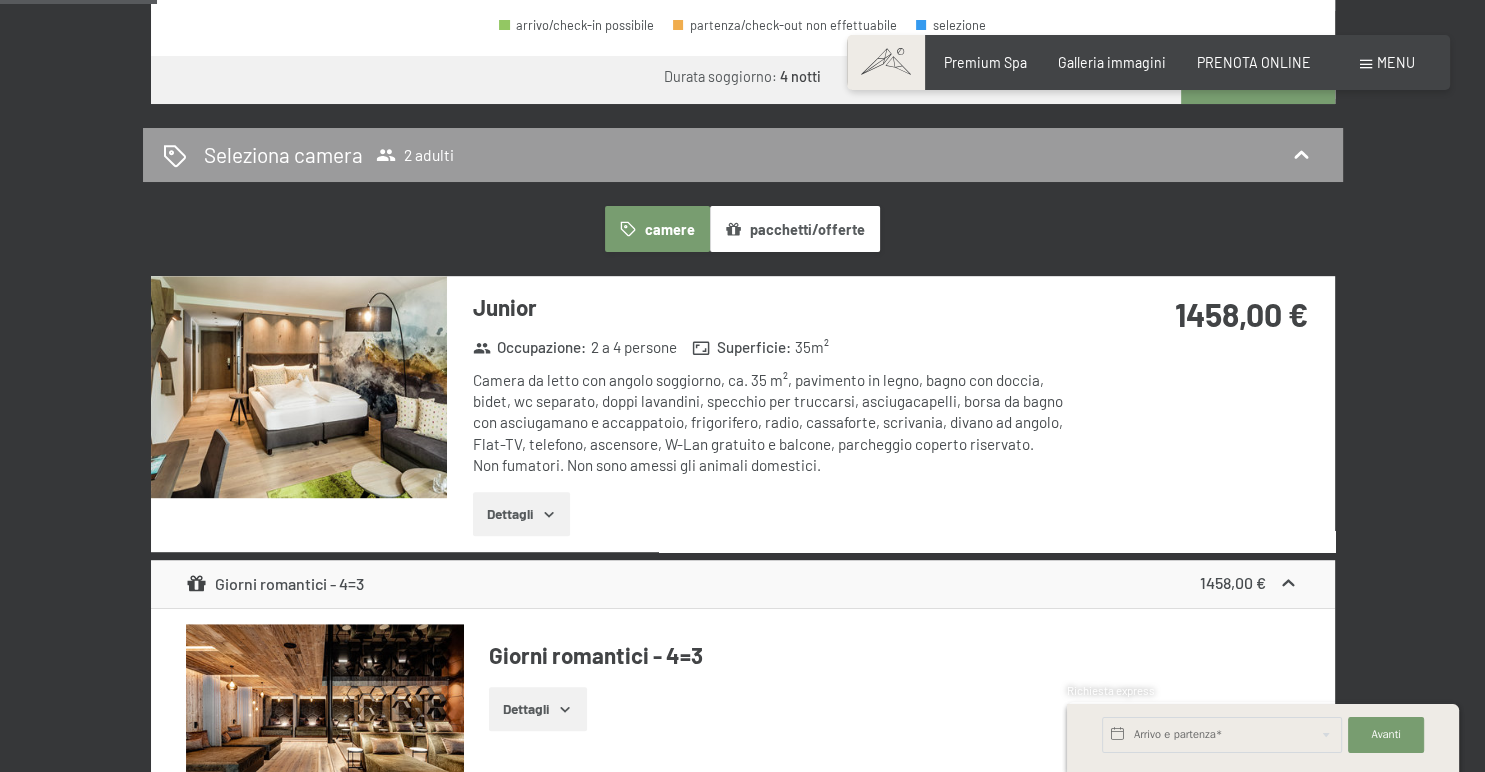 scroll, scrollTop: 1443, scrollLeft: 0, axis: vertical 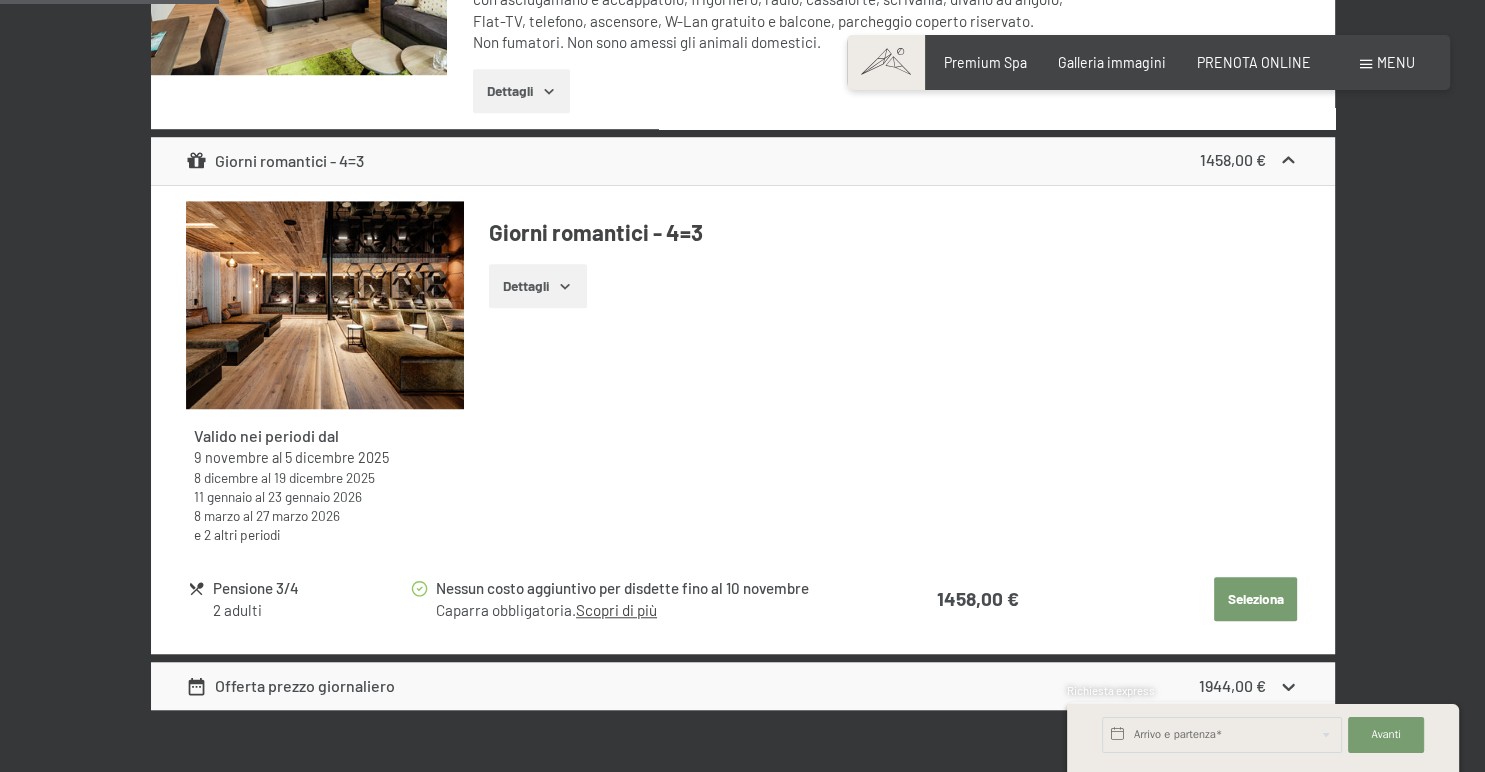 click on "Seleziona" at bounding box center (1255, 599) 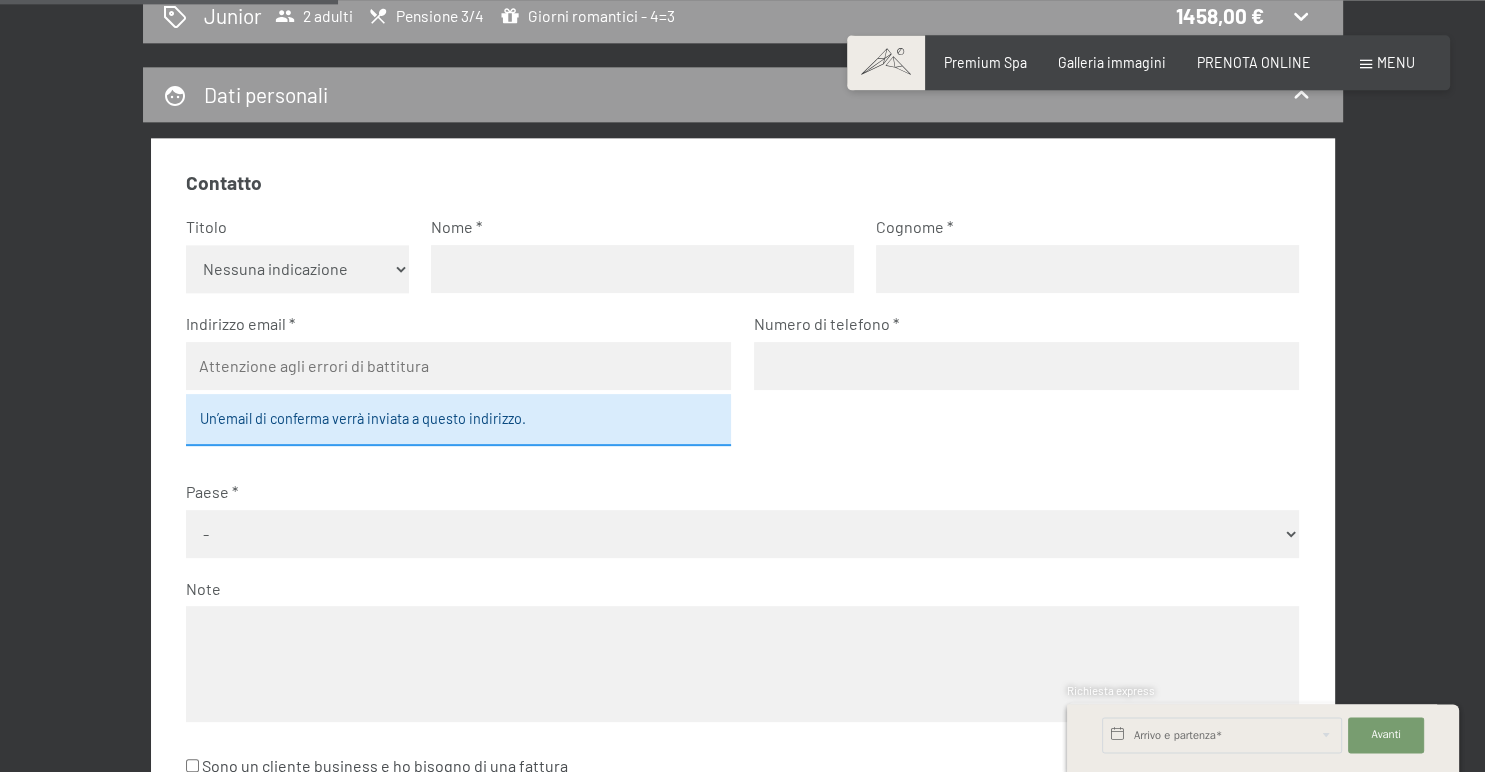 scroll, scrollTop: 0, scrollLeft: 0, axis: both 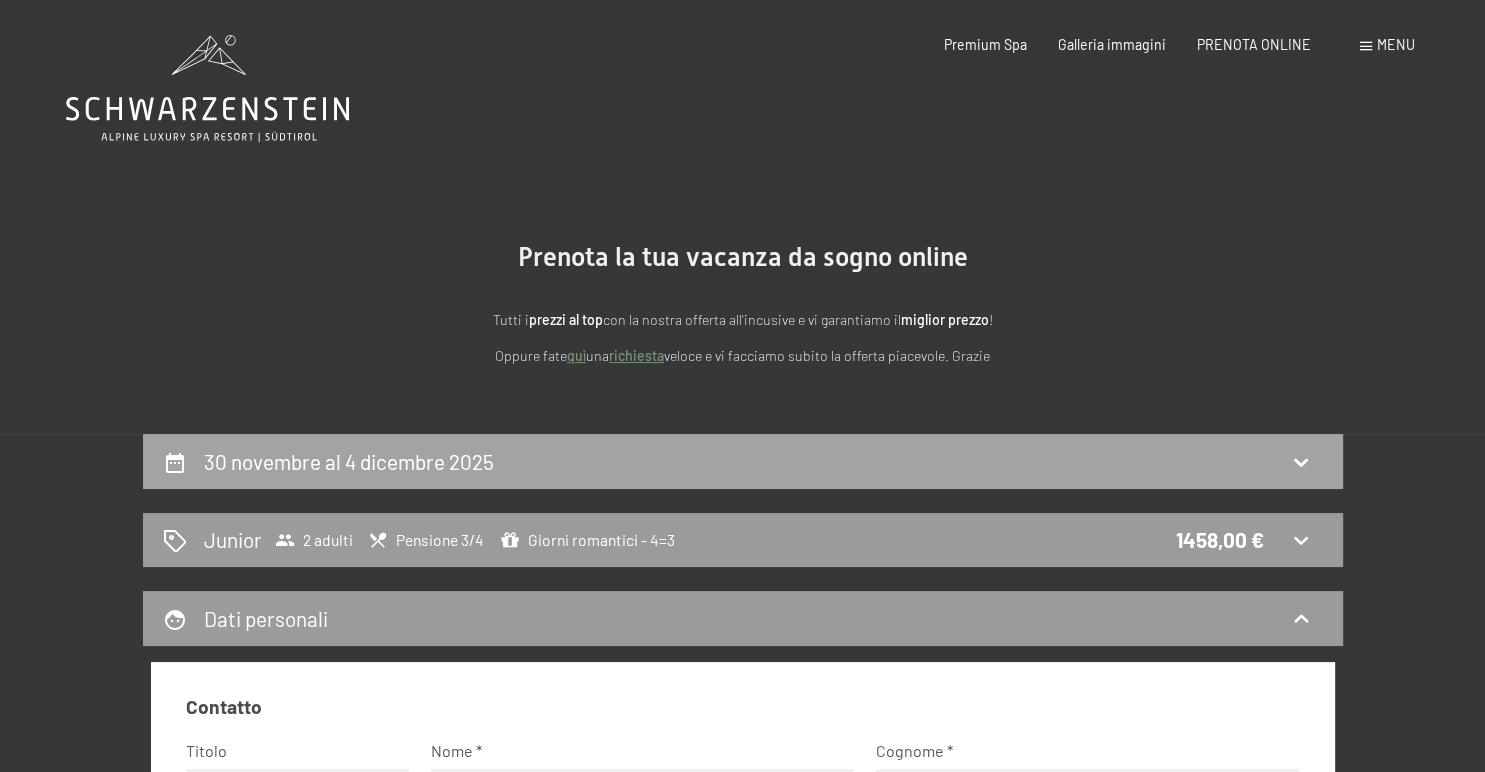 click on "30 novembre al 4 dicembre 2025" at bounding box center (349, 461) 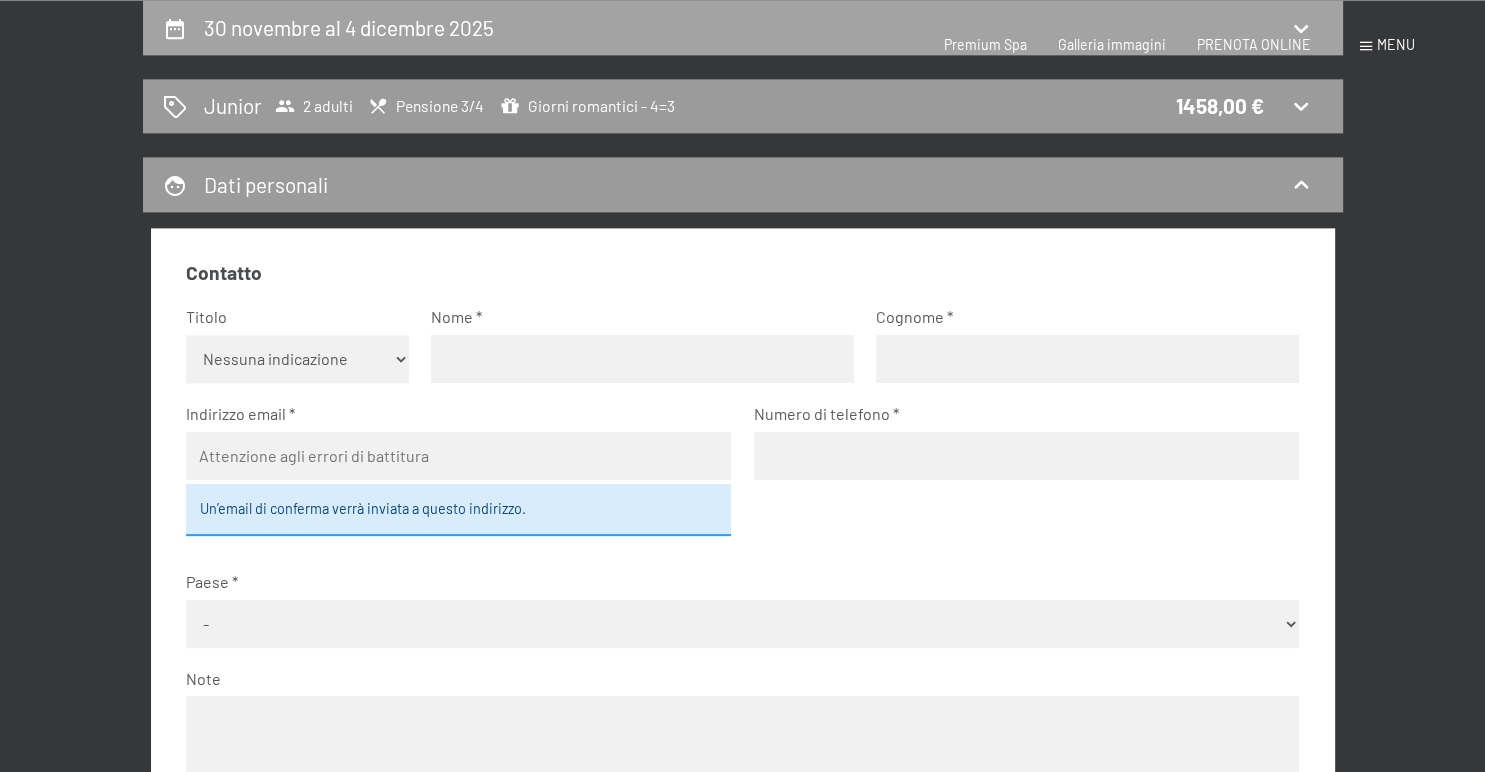 select on "2025-11-01" 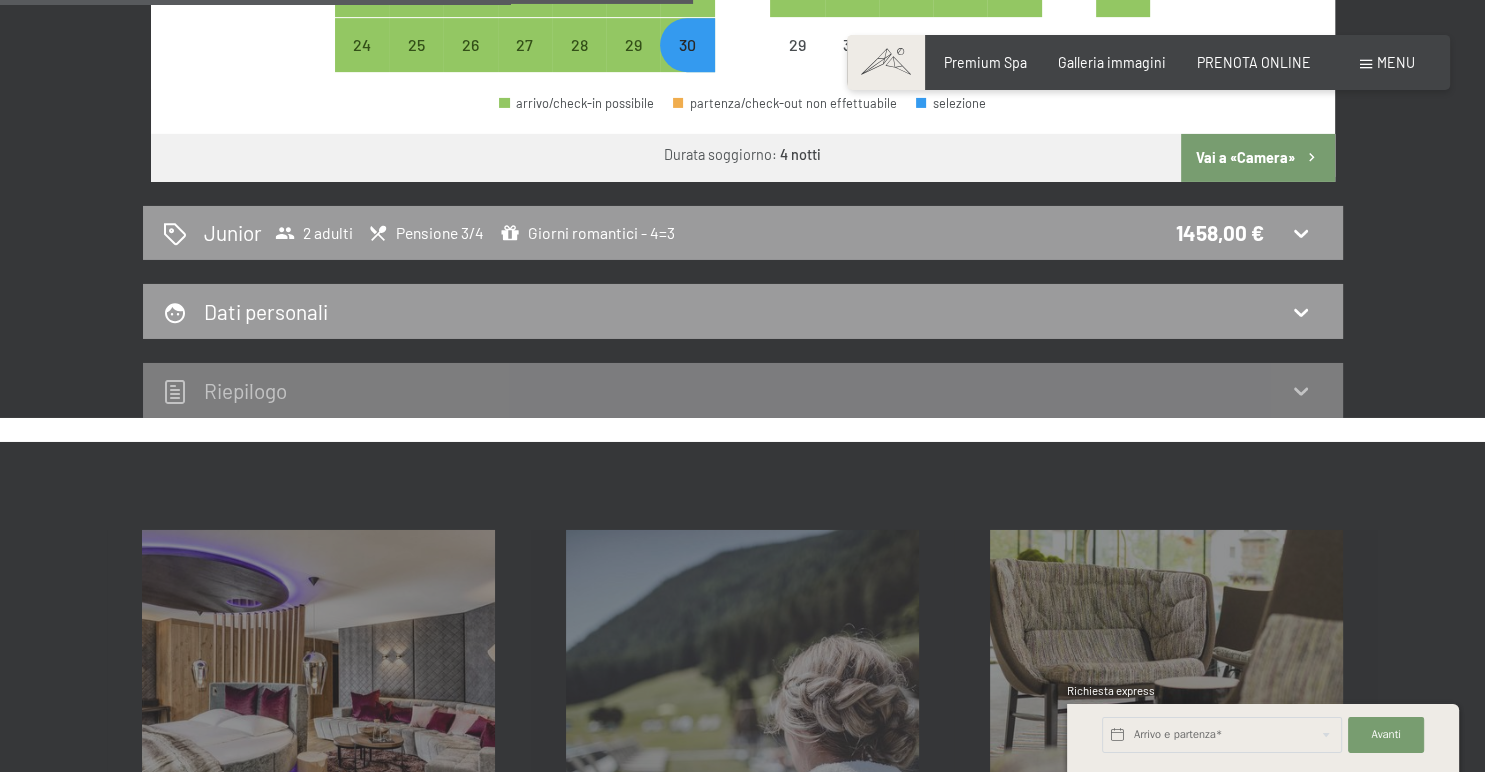 scroll, scrollTop: 962, scrollLeft: 0, axis: vertical 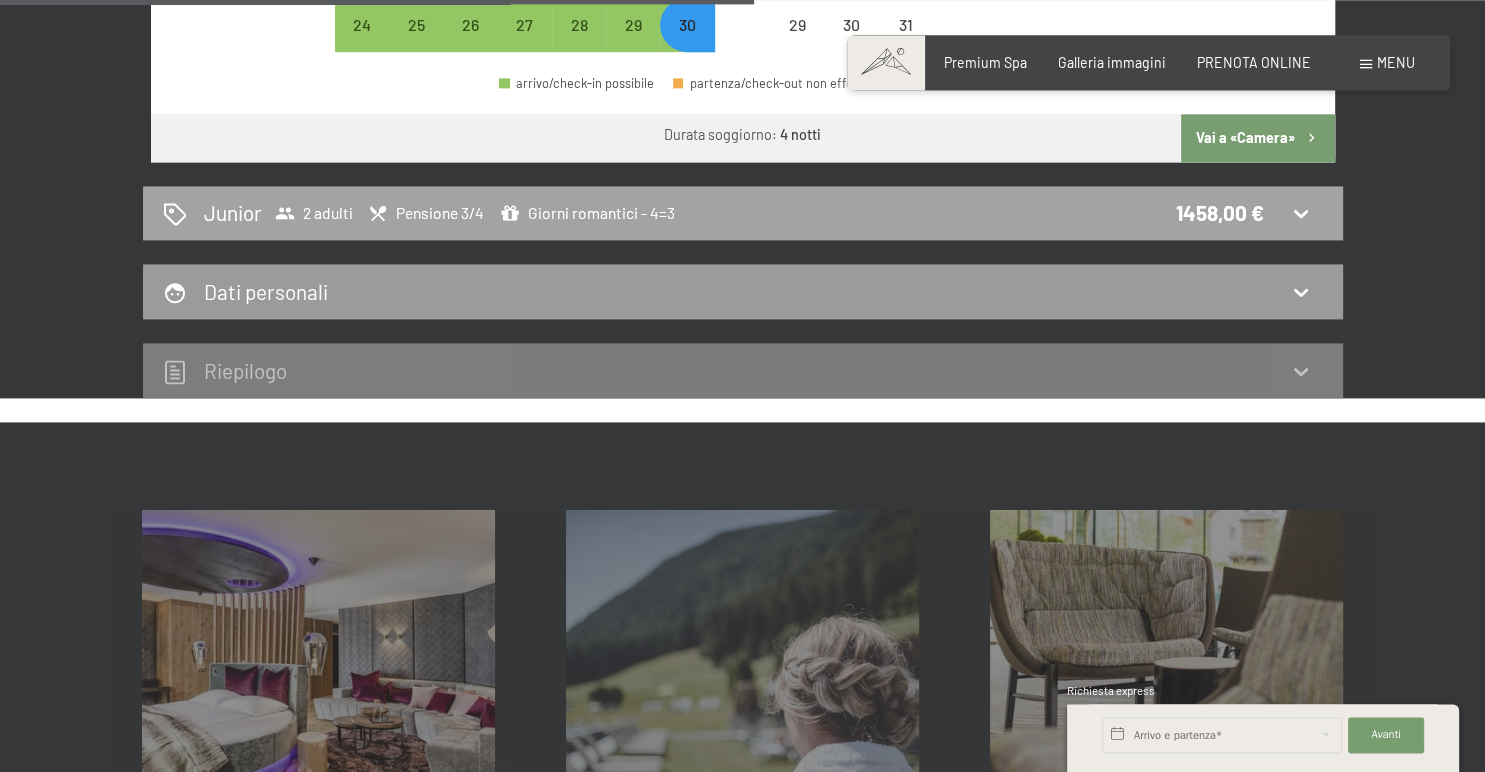 click on "Junior 2 adulti  Pensione 3/4 Giorni romantici - 4=3" at bounding box center (439, 212) 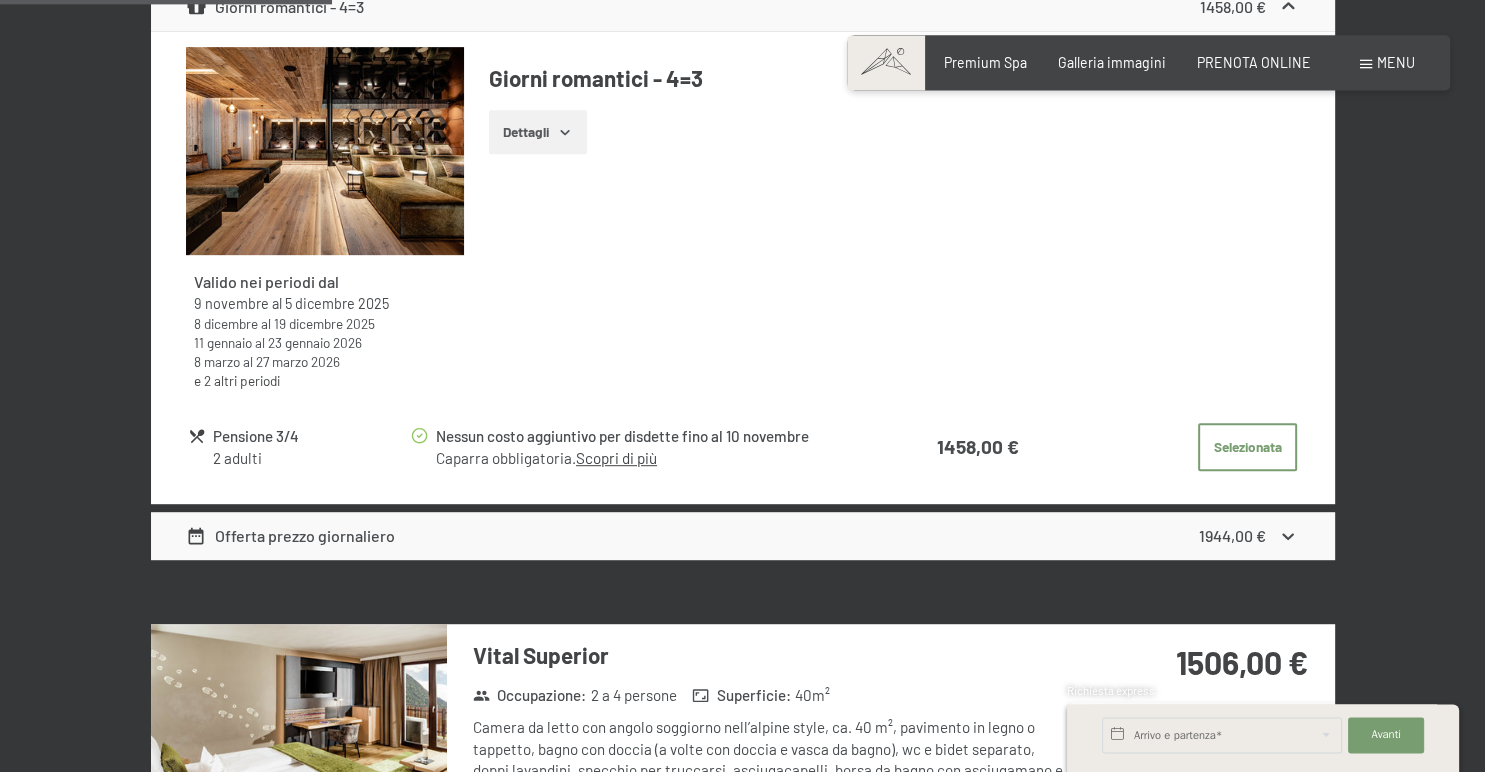 scroll, scrollTop: 434, scrollLeft: 0, axis: vertical 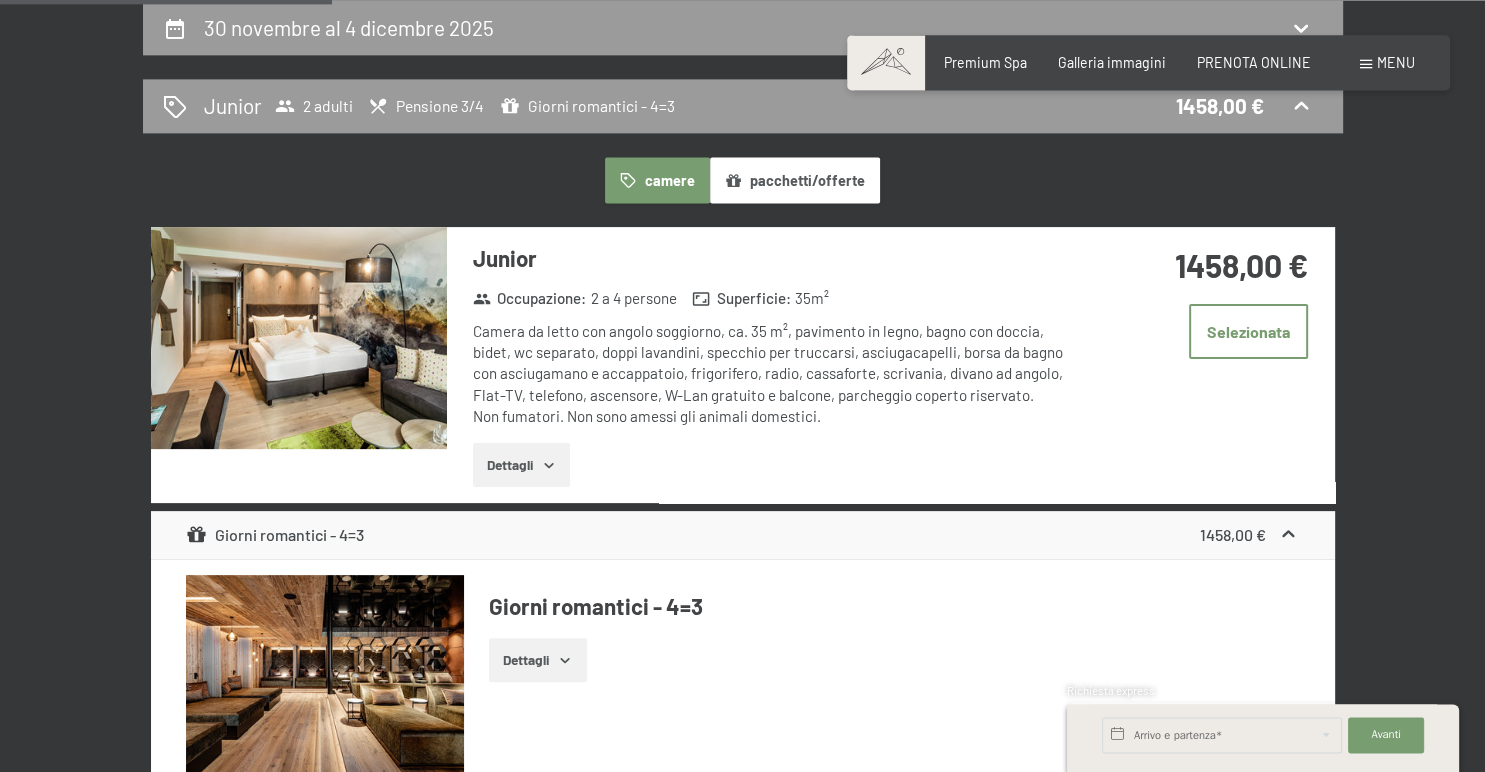 click on "Dettagli" at bounding box center [521, 465] 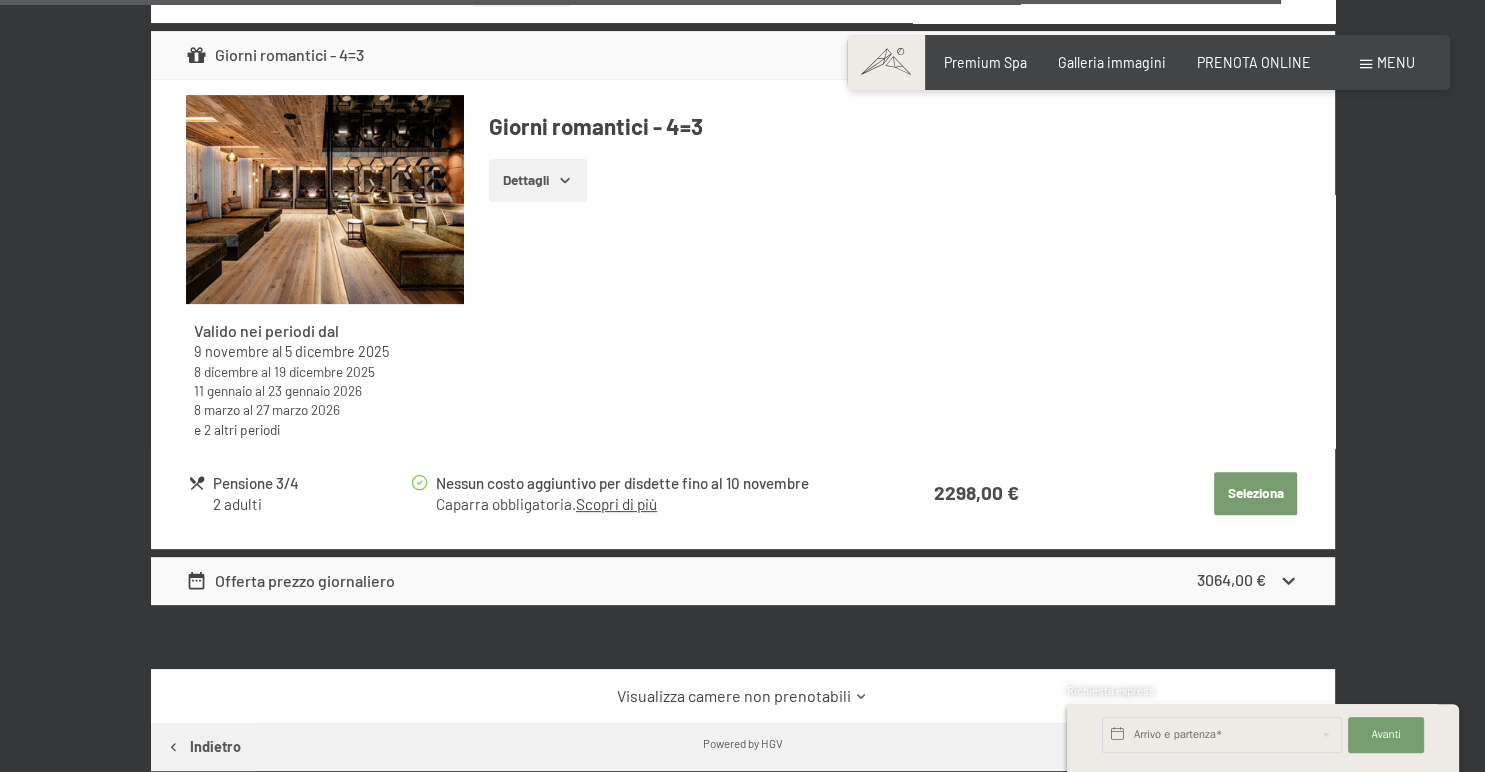 scroll, scrollTop: 8354, scrollLeft: 0, axis: vertical 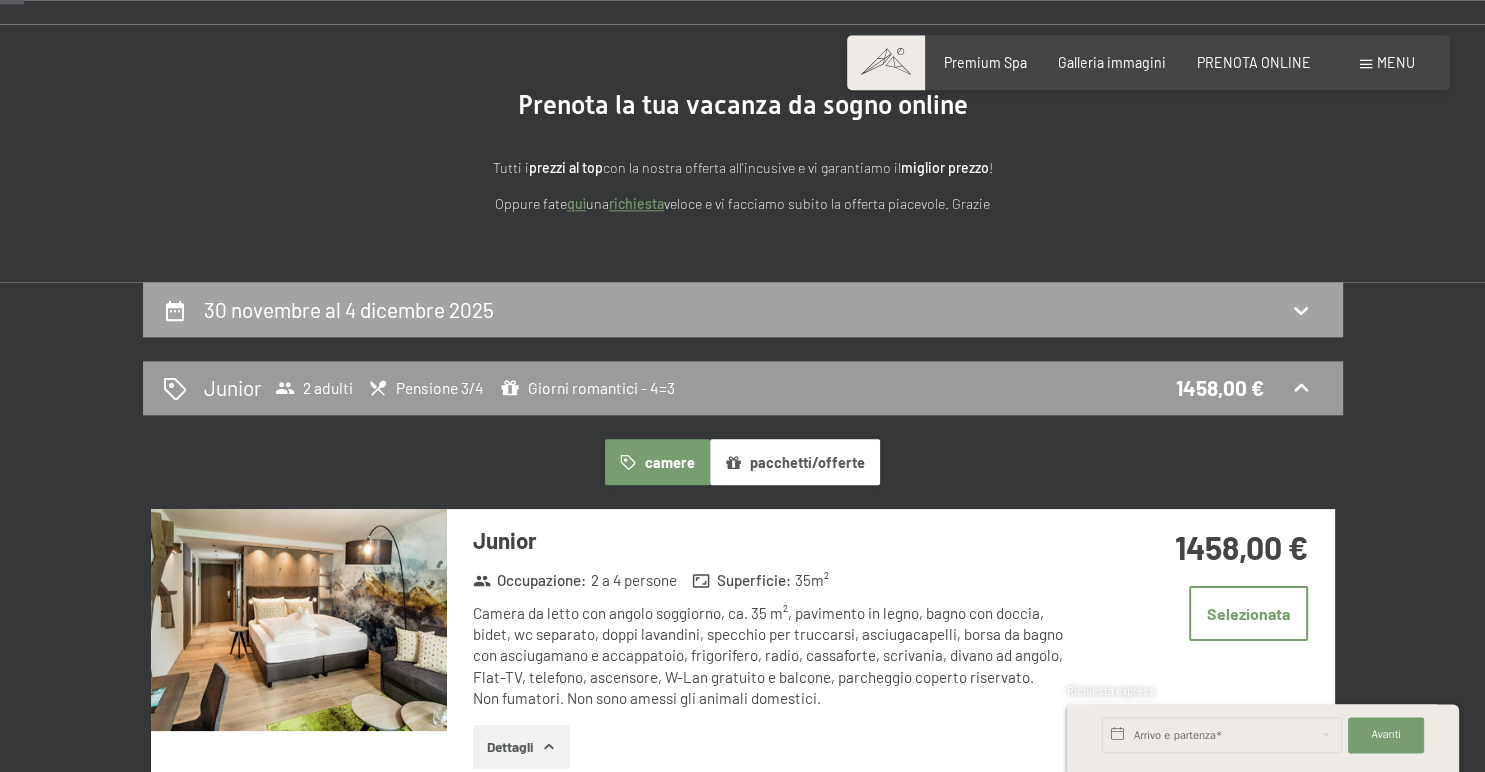 click on "30 novembre al 4 dicembre 2025" at bounding box center (743, 309) 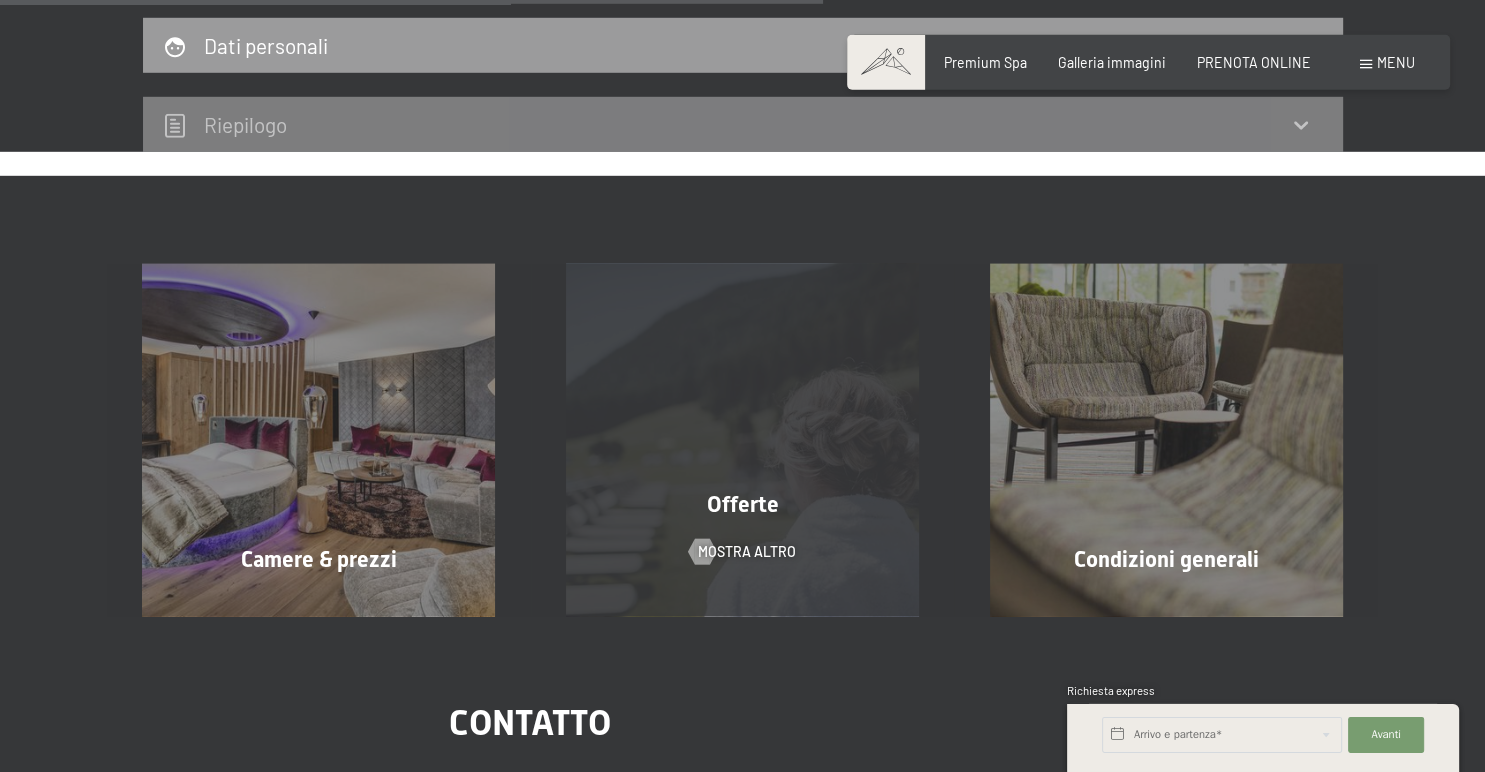 scroll, scrollTop: 1261, scrollLeft: 0, axis: vertical 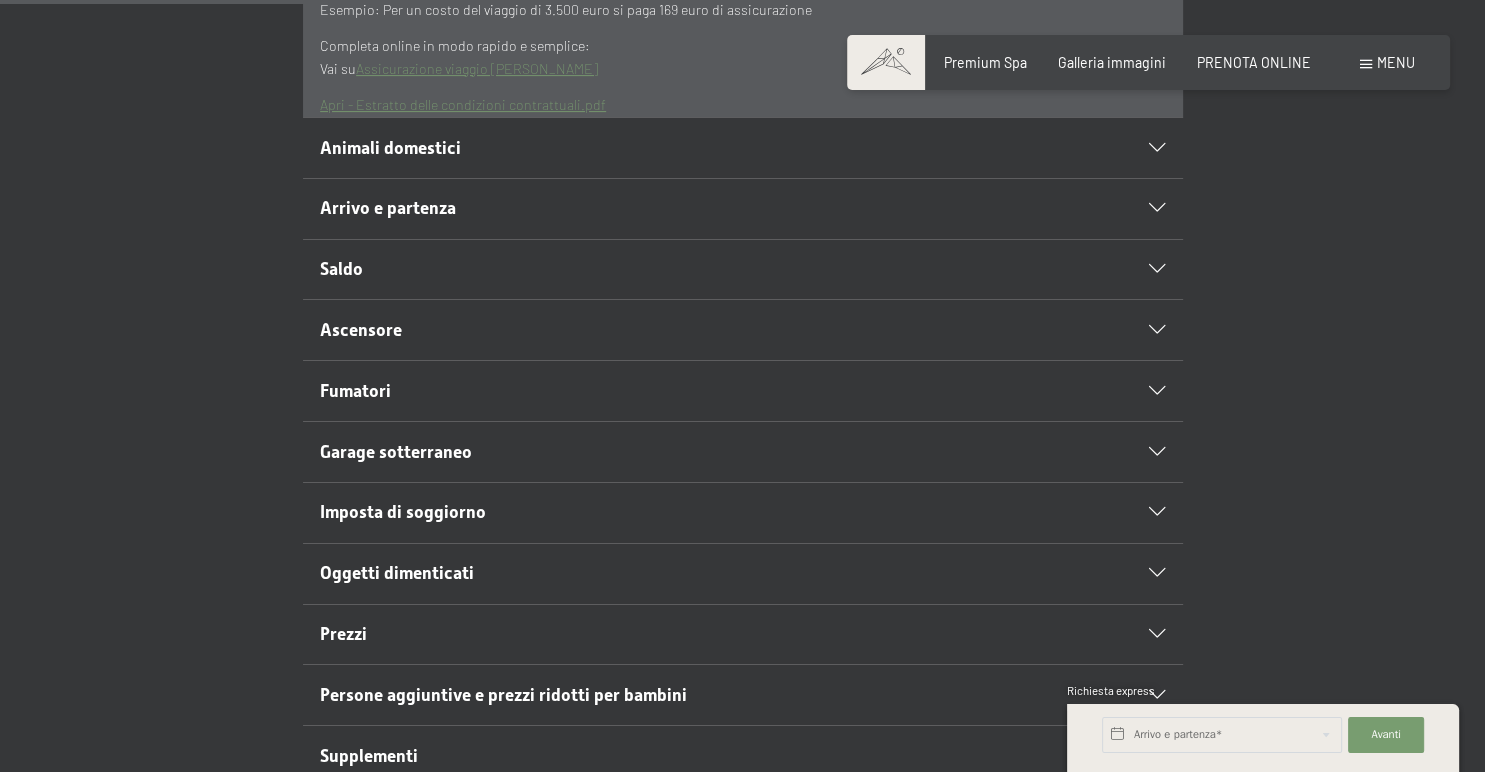 click on "Saldo" at bounding box center (742, 270) 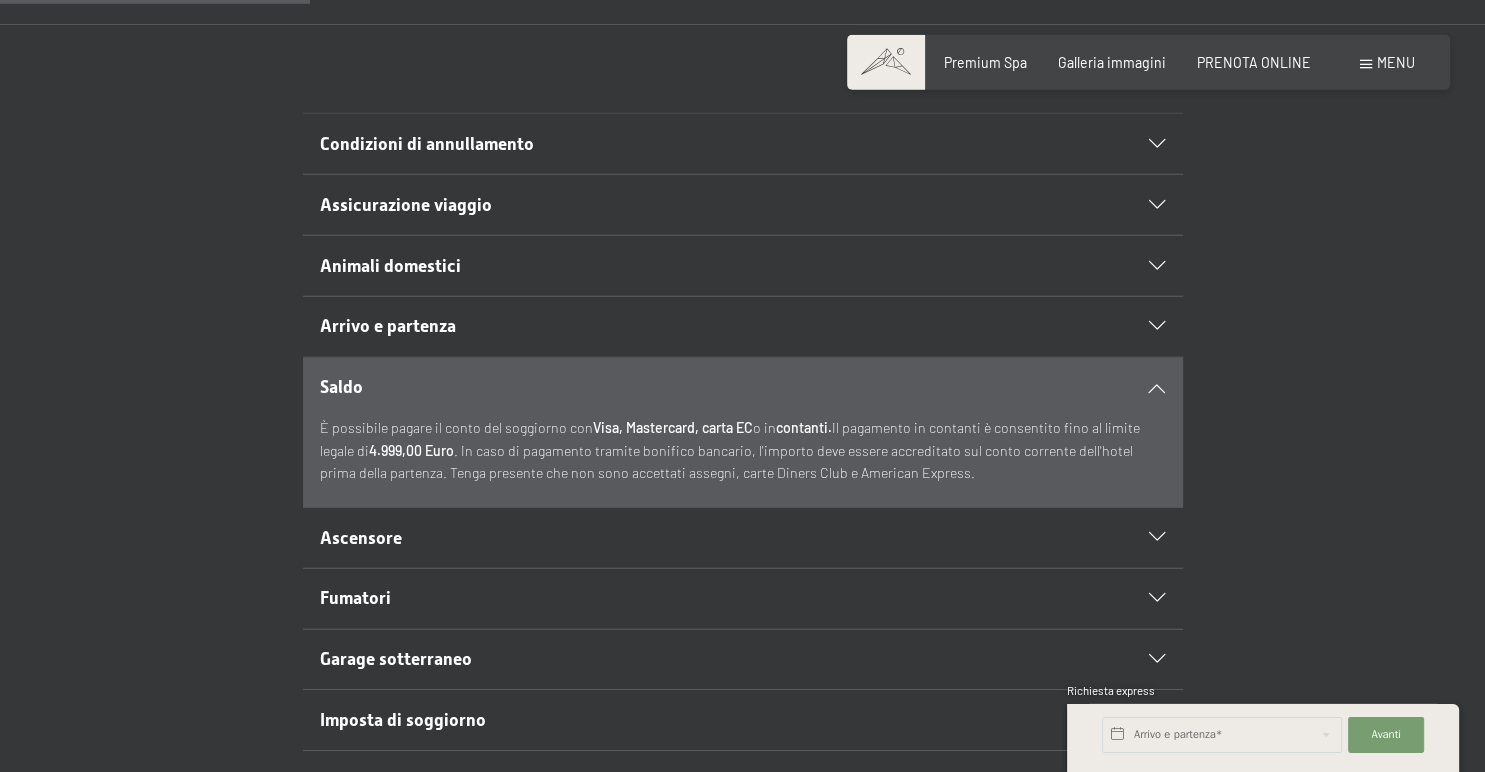 scroll, scrollTop: 421, scrollLeft: 0, axis: vertical 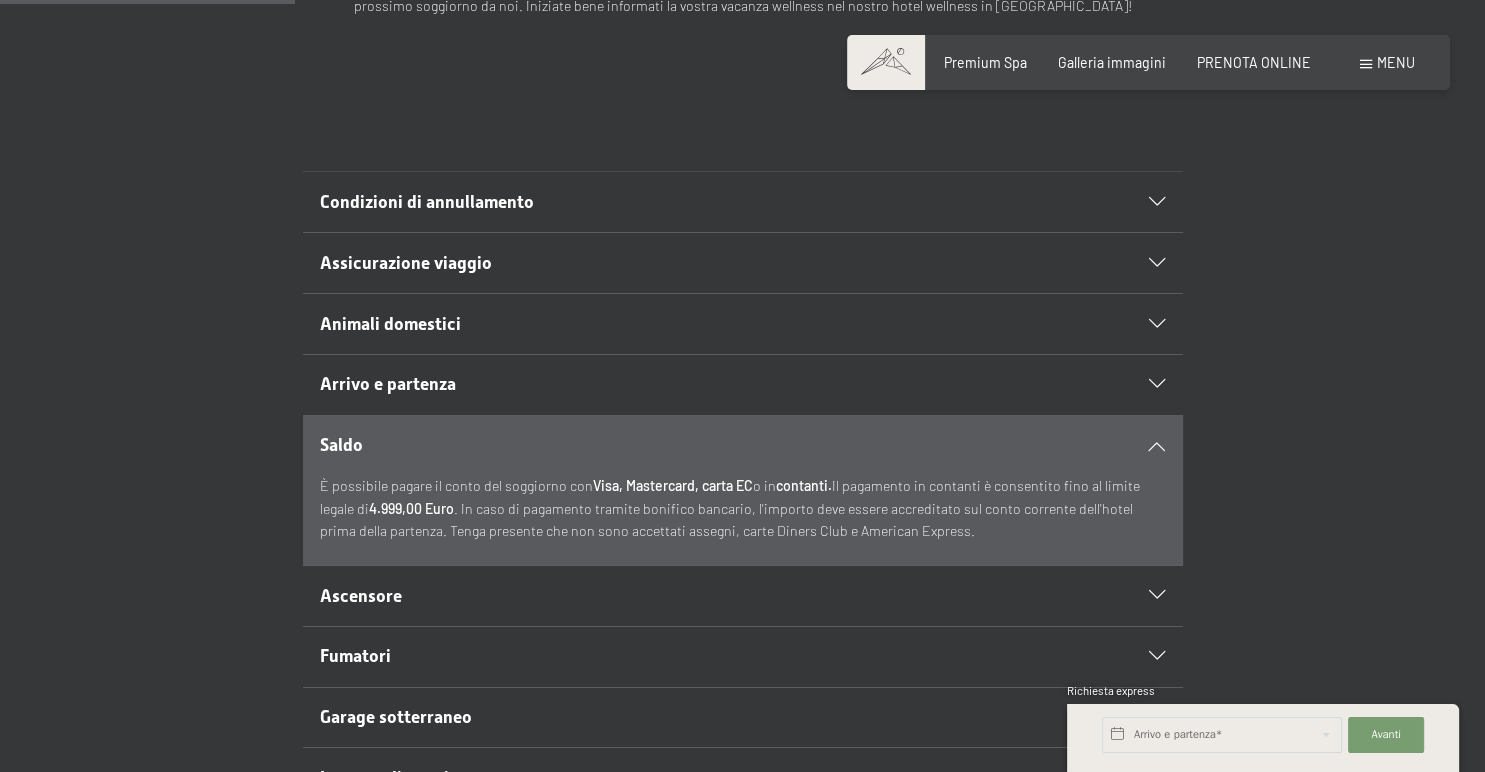 click on "Condizioni di annullamento" at bounding box center [427, 202] 